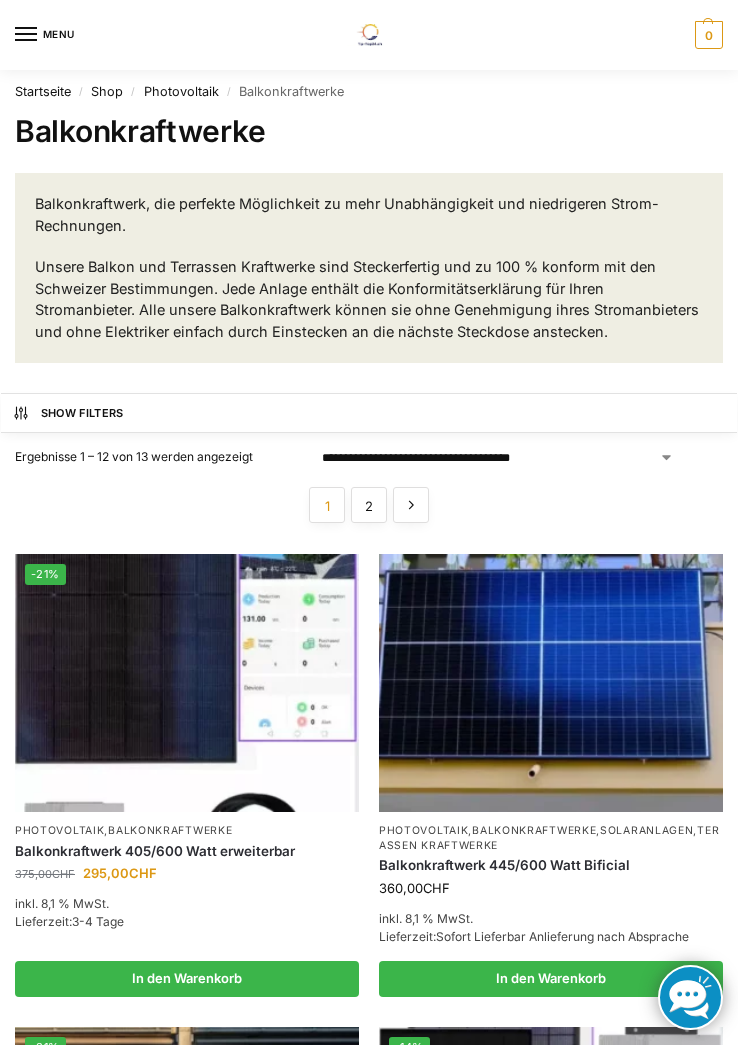 scroll, scrollTop: 1544, scrollLeft: 0, axis: vertical 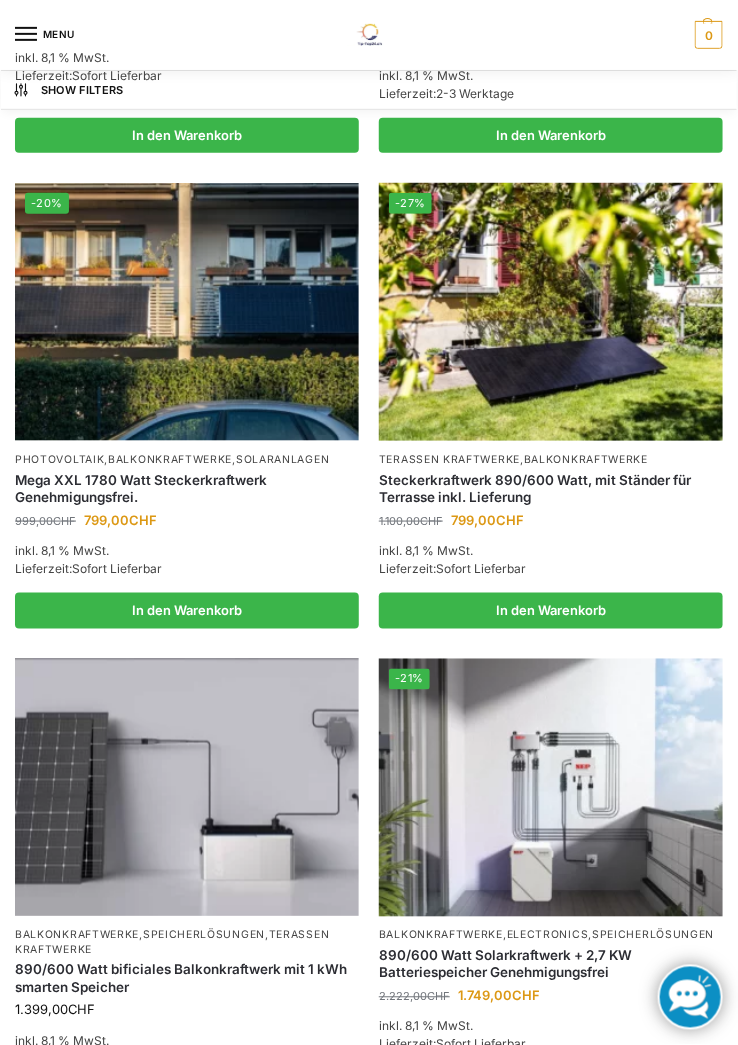 click at bounding box center [551, 788] 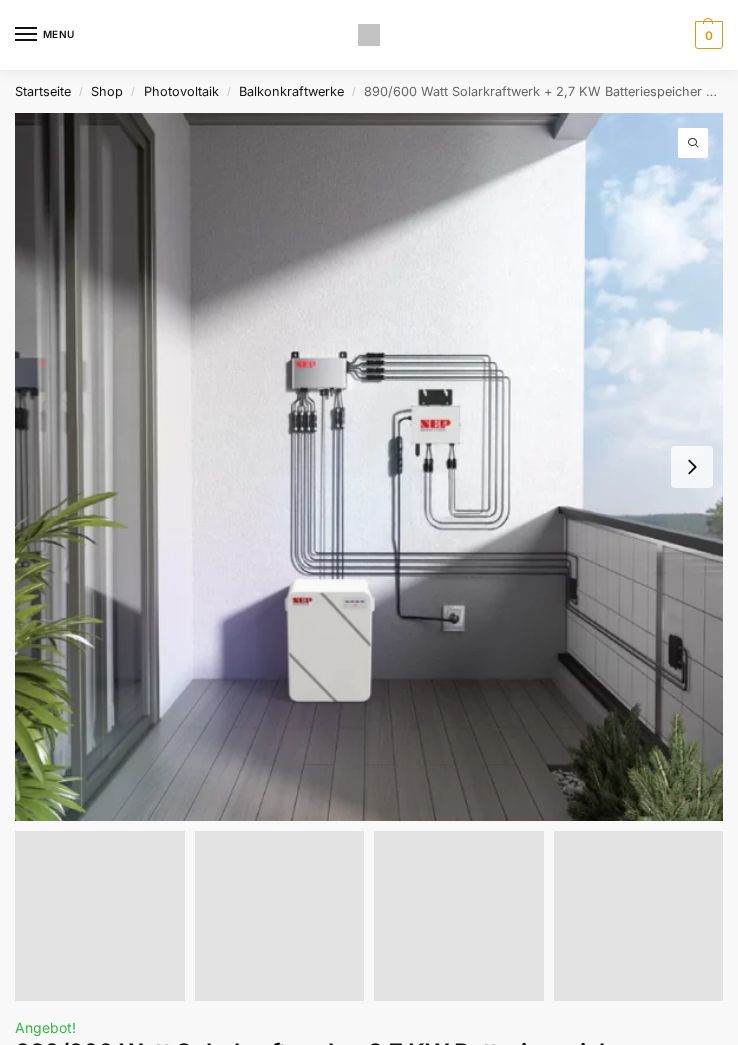 scroll, scrollTop: 0, scrollLeft: 0, axis: both 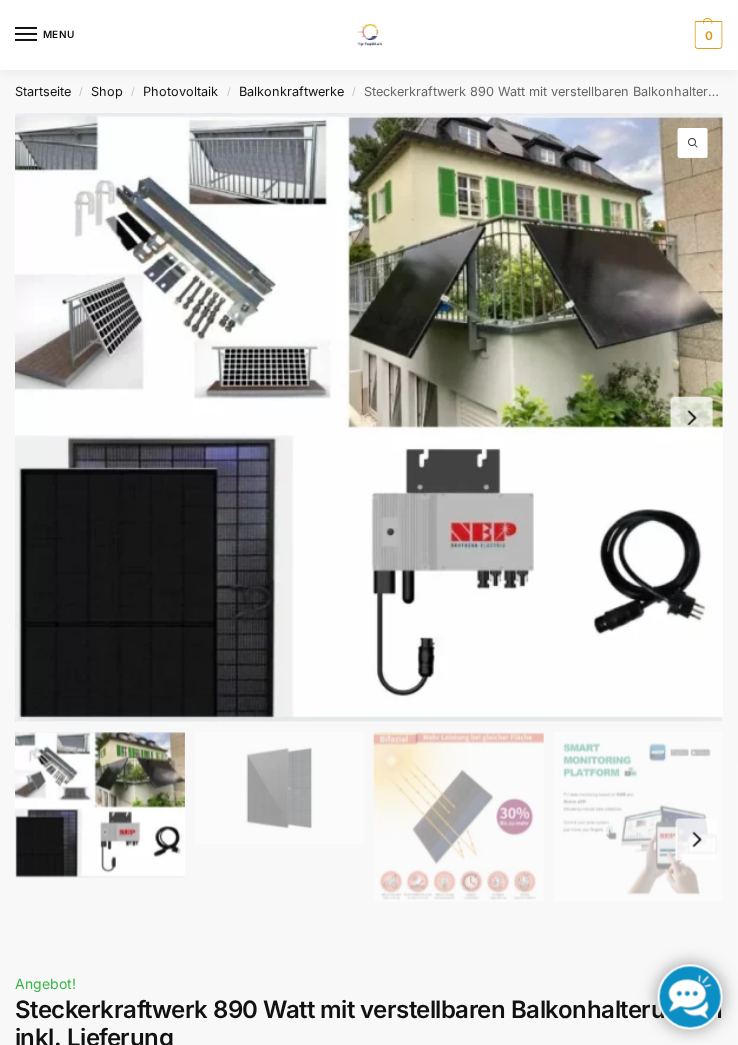 click on "Balkonkraftwerke" at bounding box center (291, 91) 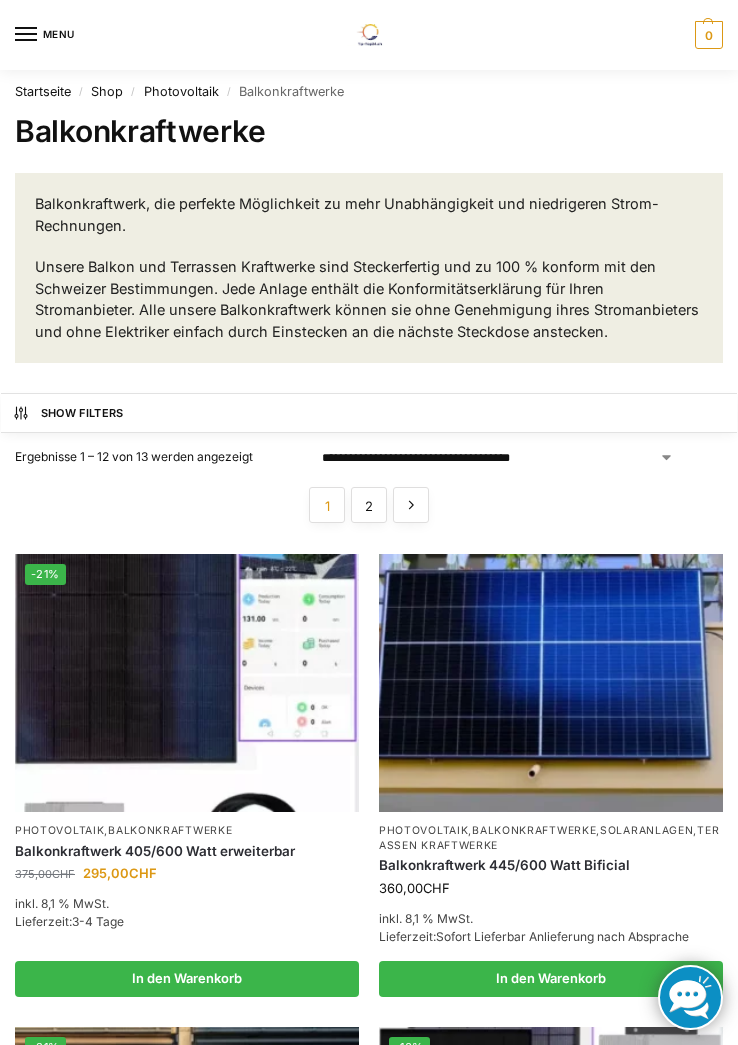 scroll, scrollTop: 0, scrollLeft: 0, axis: both 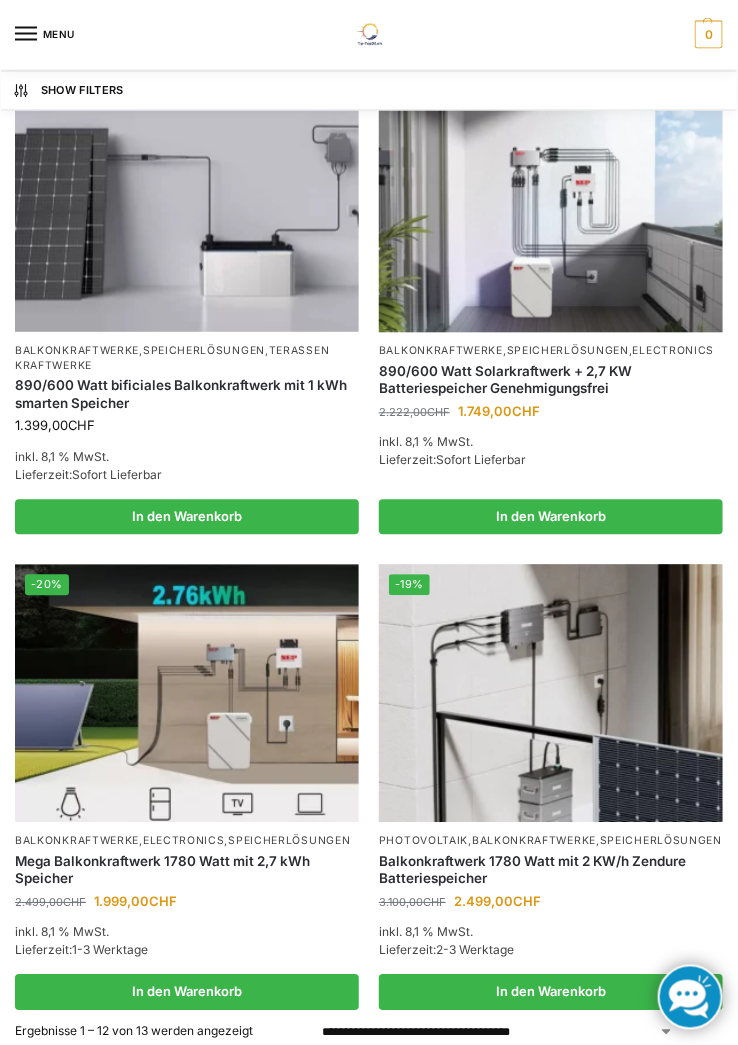click on "inkl. 8,1 % MwSt." at bounding box center (187, 933) 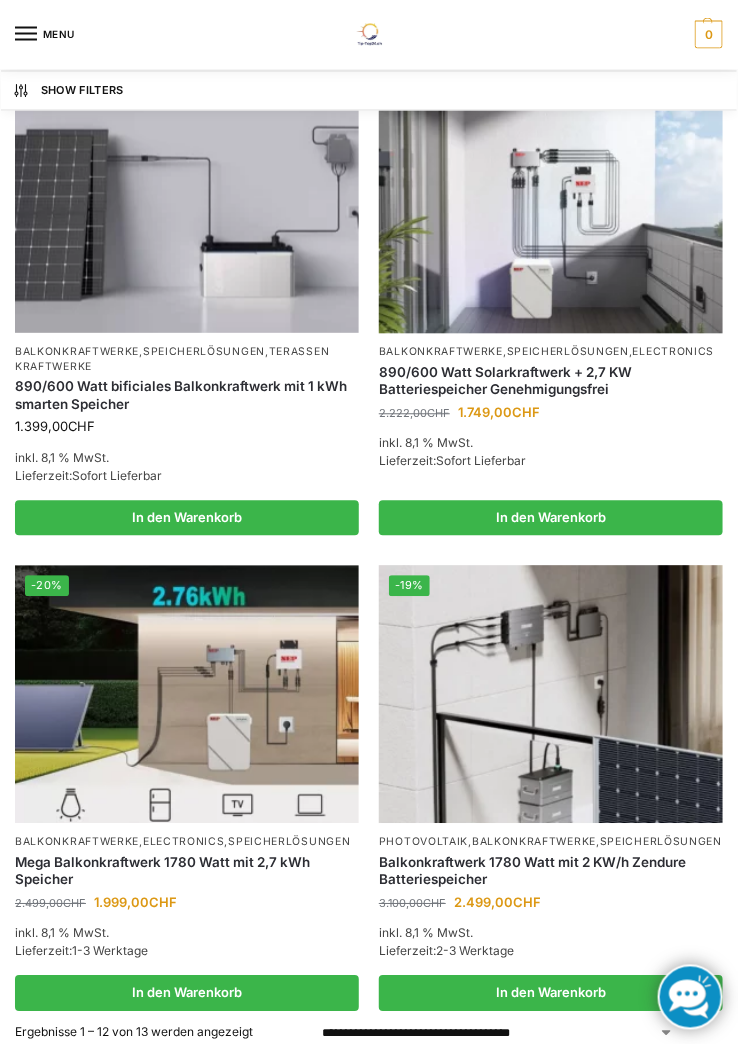 click at bounding box center [551, 695] 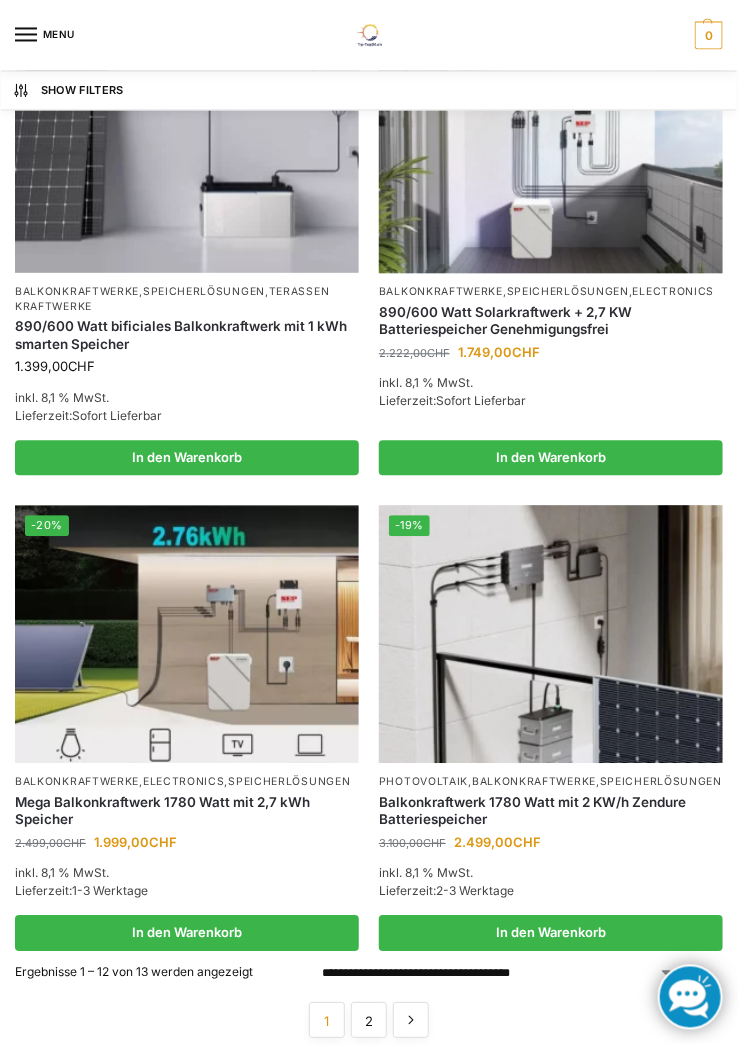 scroll, scrollTop: 2424, scrollLeft: 0, axis: vertical 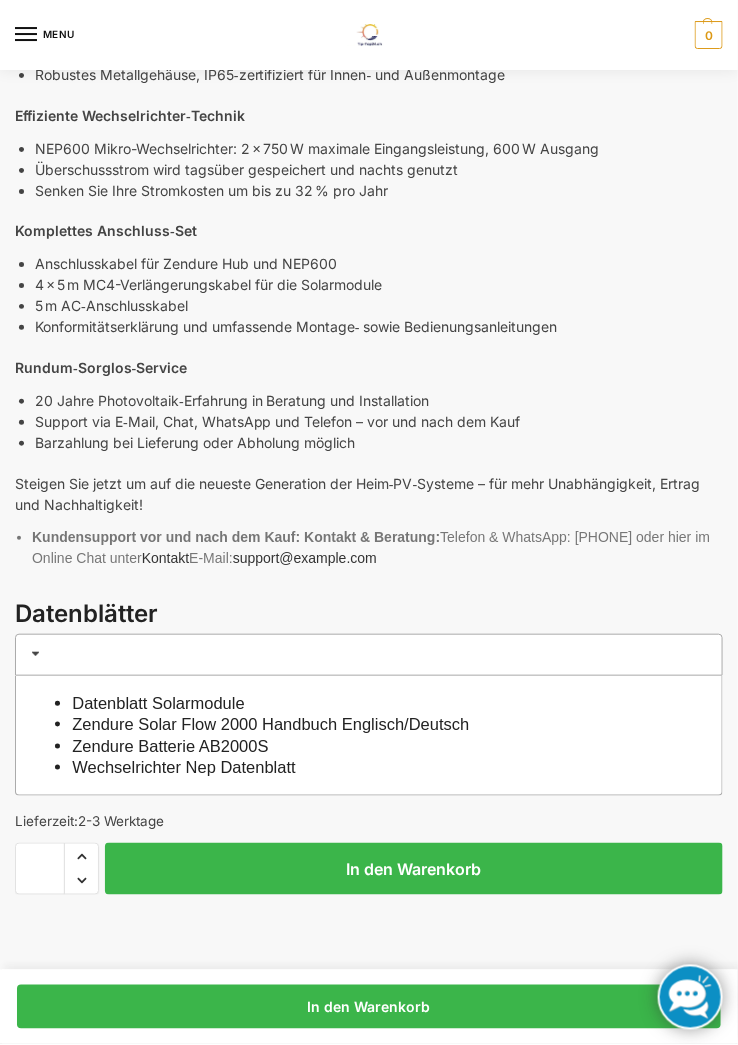 click on "Zendure Batterie AB2000S" at bounding box center (170, 746) 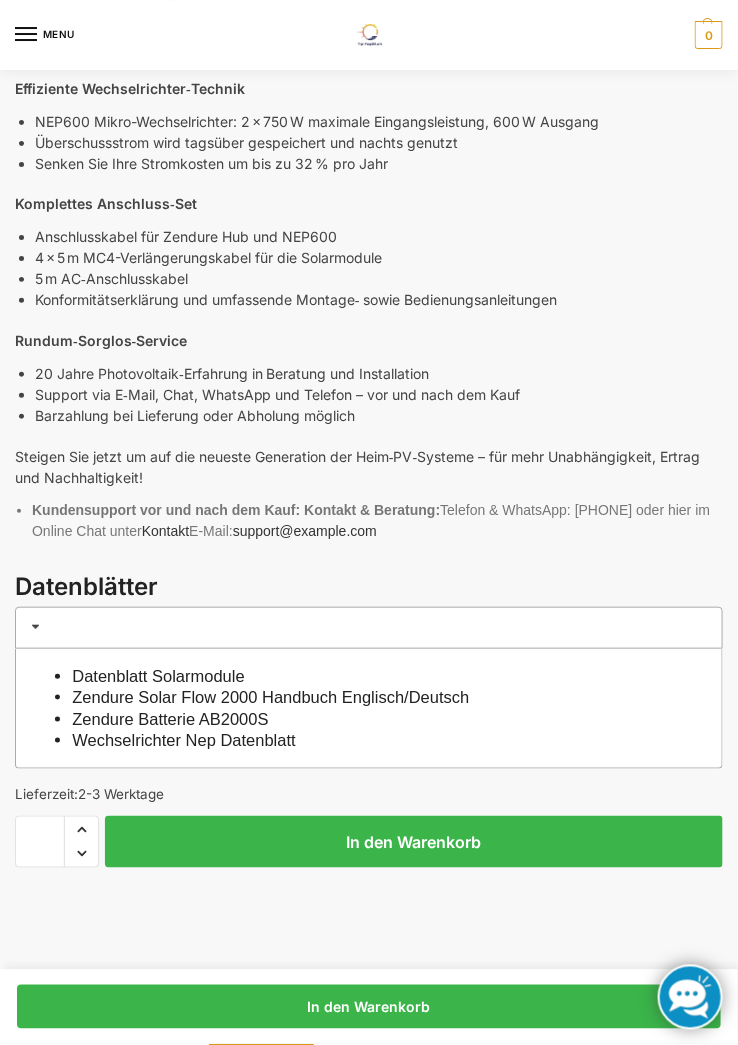 scroll, scrollTop: 1556, scrollLeft: 0, axis: vertical 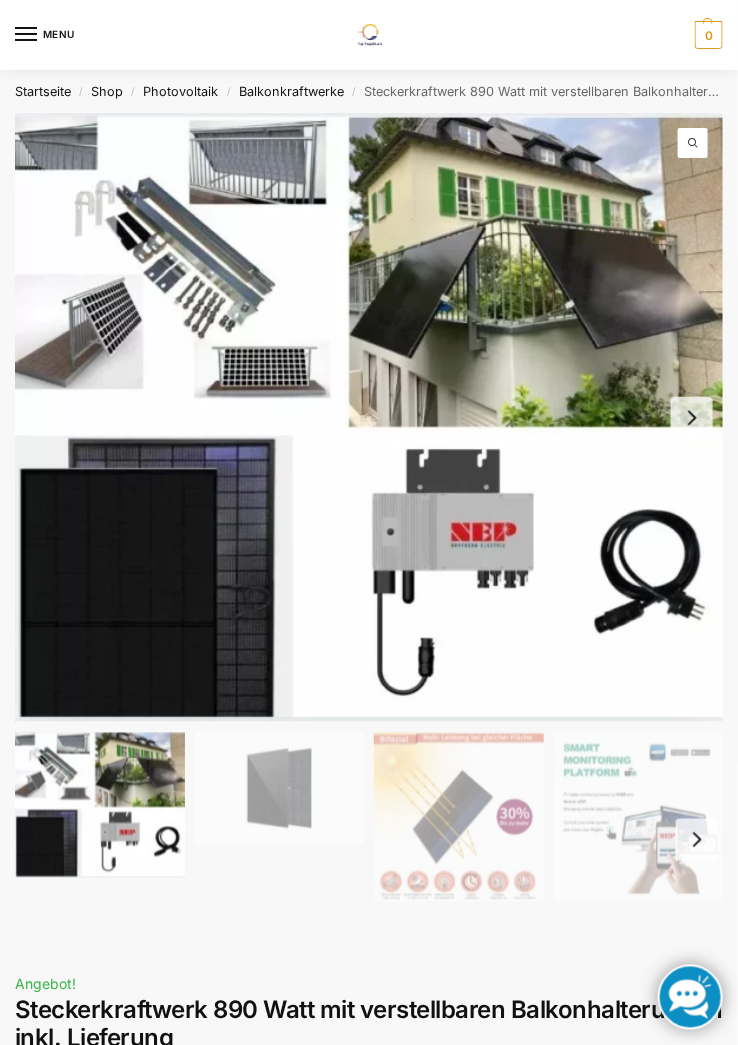 click on "Photovoltaik" at bounding box center [181, 91] 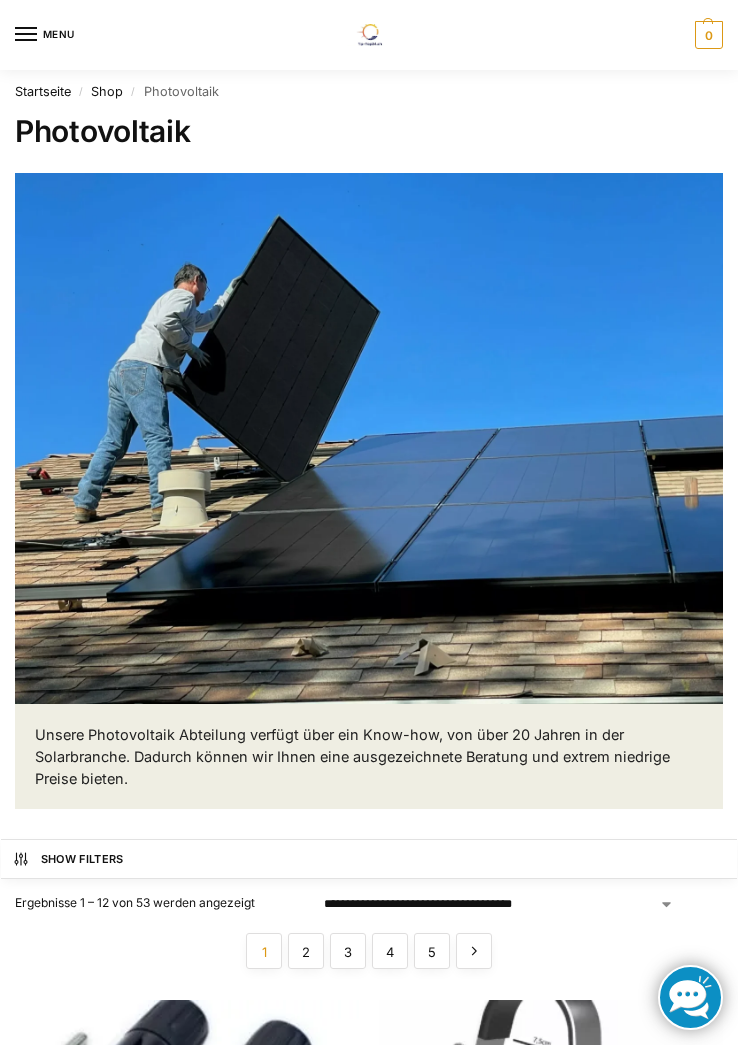 scroll, scrollTop: 0, scrollLeft: 0, axis: both 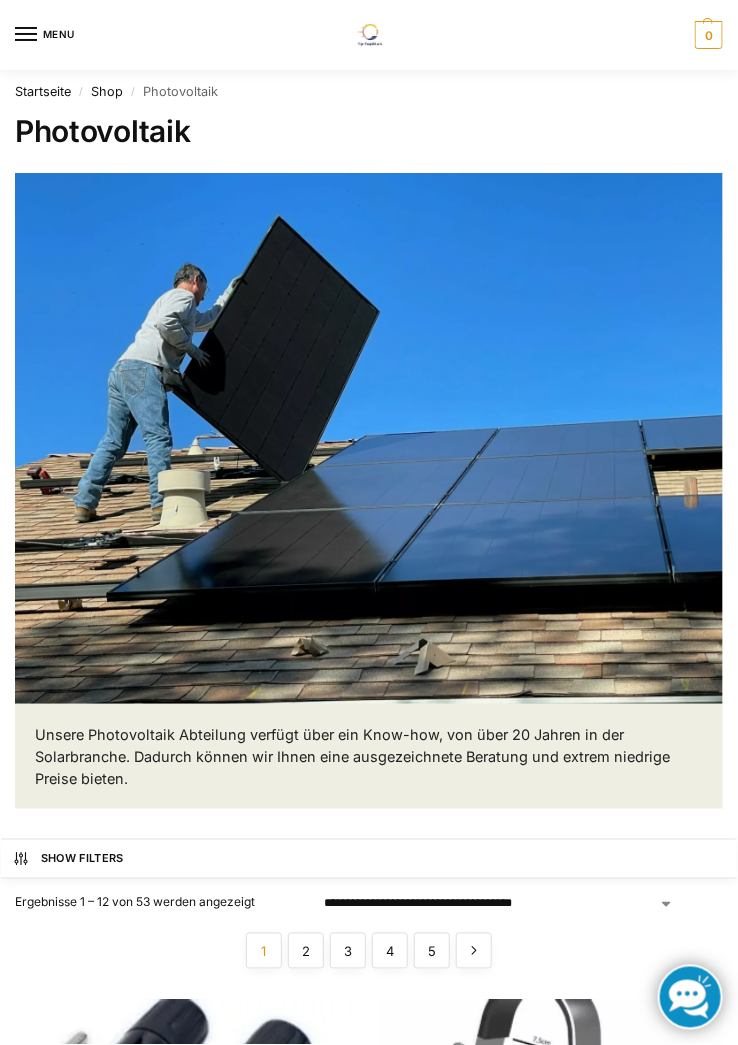 click on "Shop" at bounding box center [107, 91] 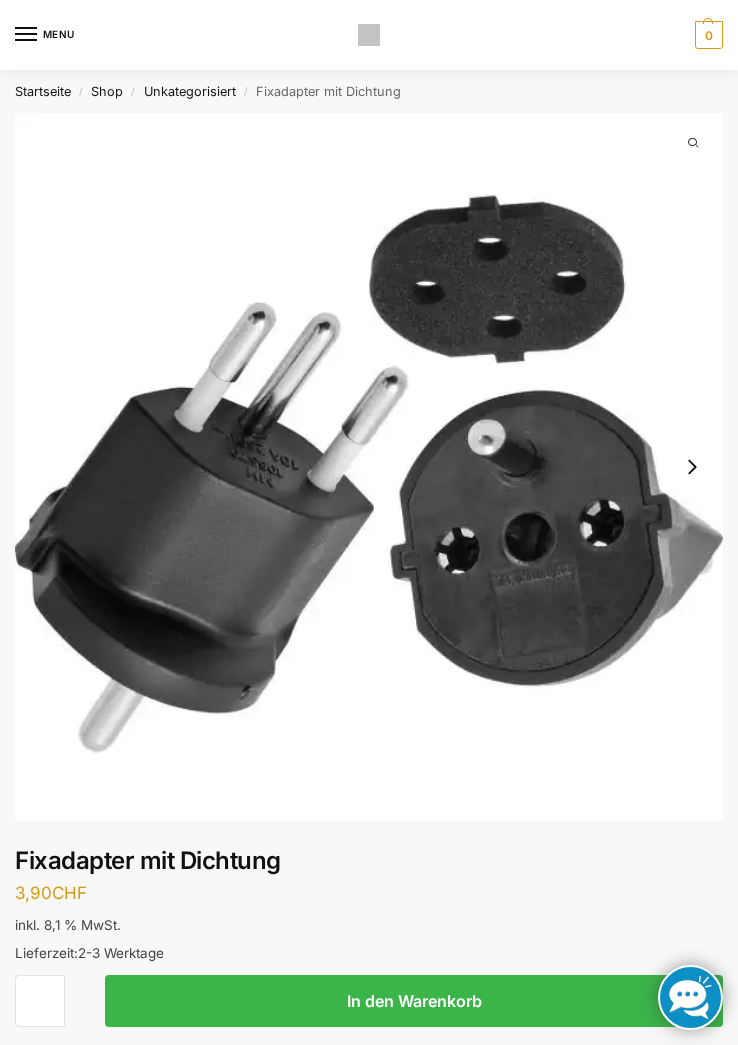 scroll, scrollTop: 0, scrollLeft: 0, axis: both 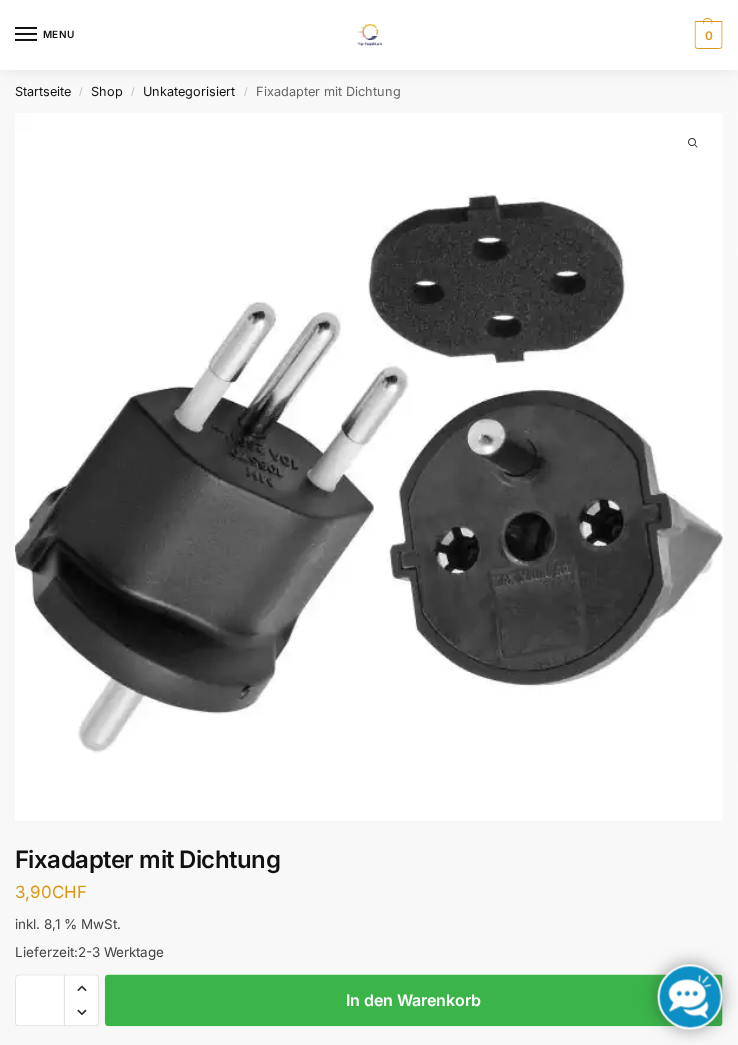 click at bounding box center (369, 467) 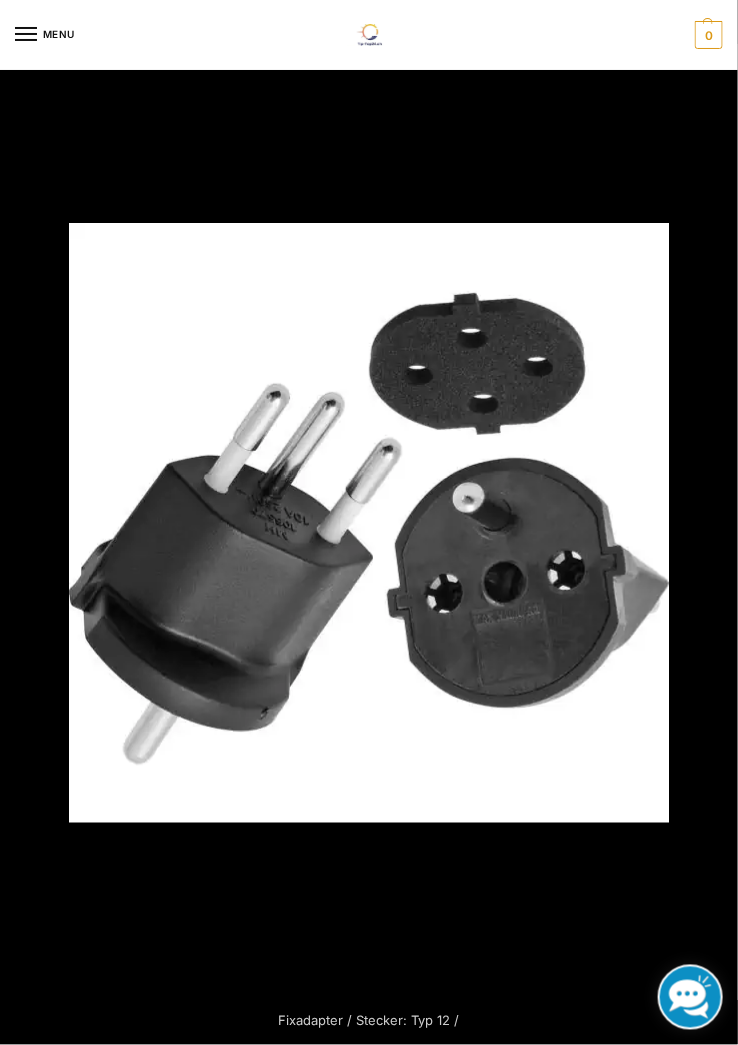 click at bounding box center (369, 522) 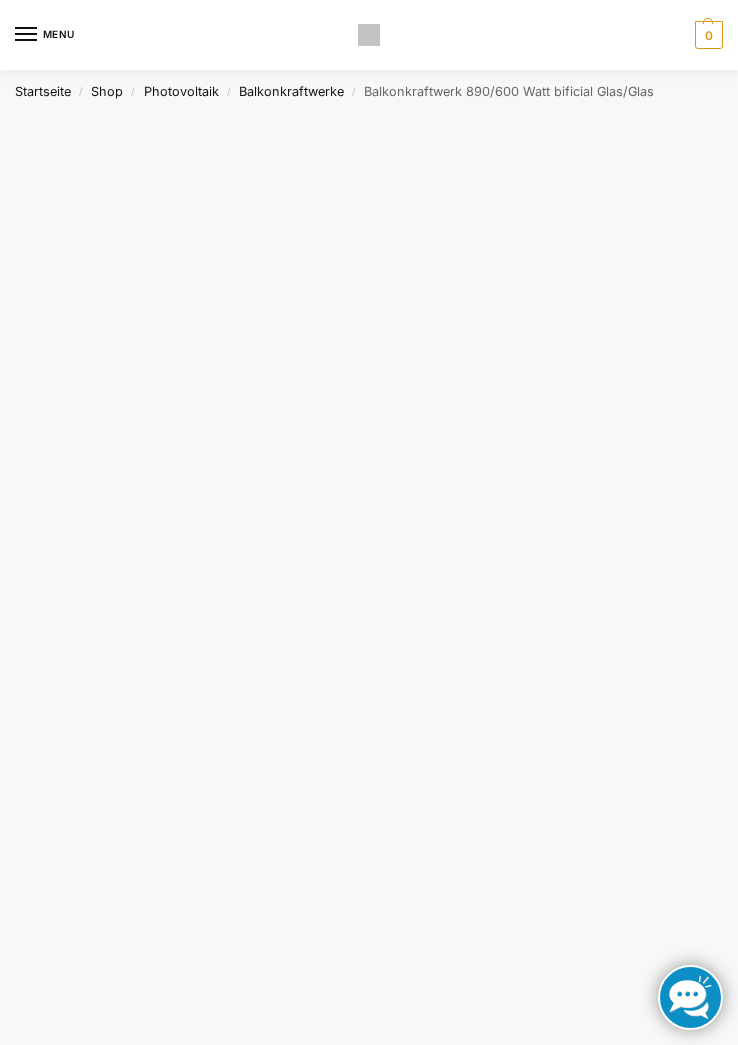scroll, scrollTop: 0, scrollLeft: 0, axis: both 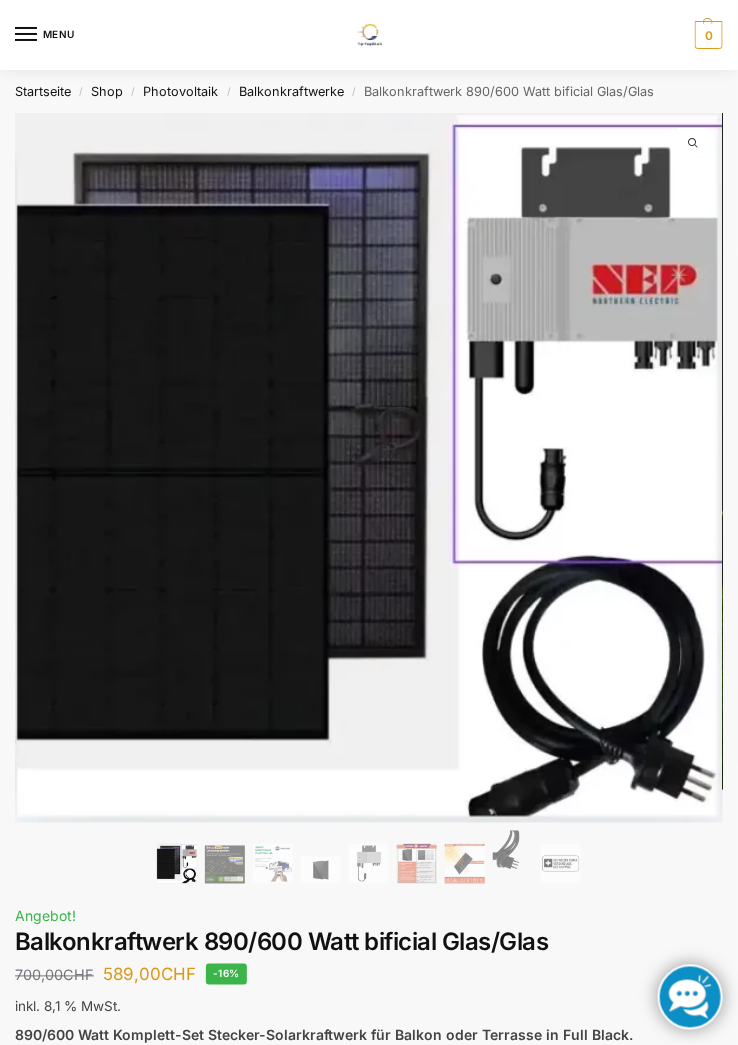 click on "Startseite" at bounding box center [43, 91] 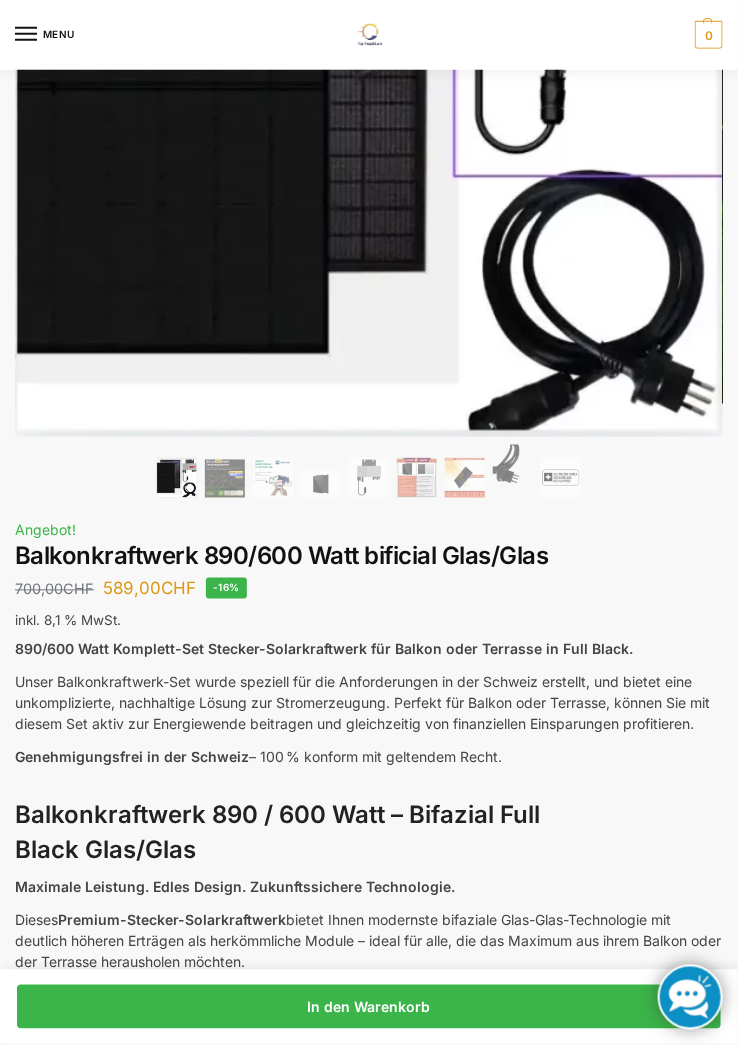 scroll, scrollTop: 385, scrollLeft: 0, axis: vertical 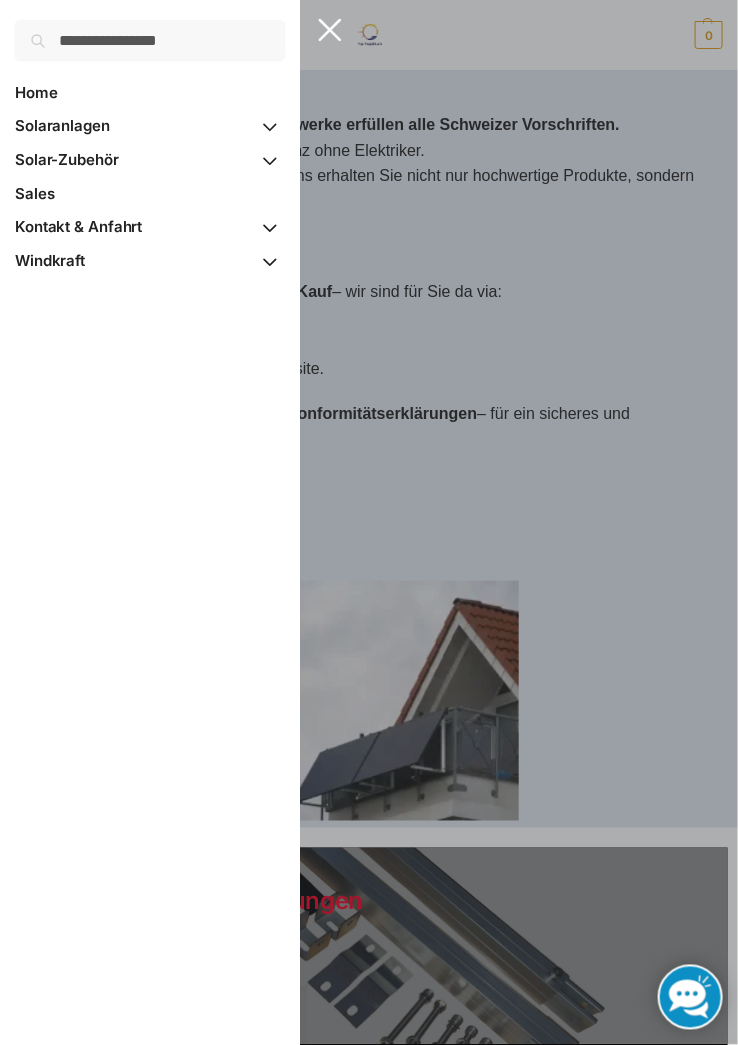 click at bounding box center [369, 522] 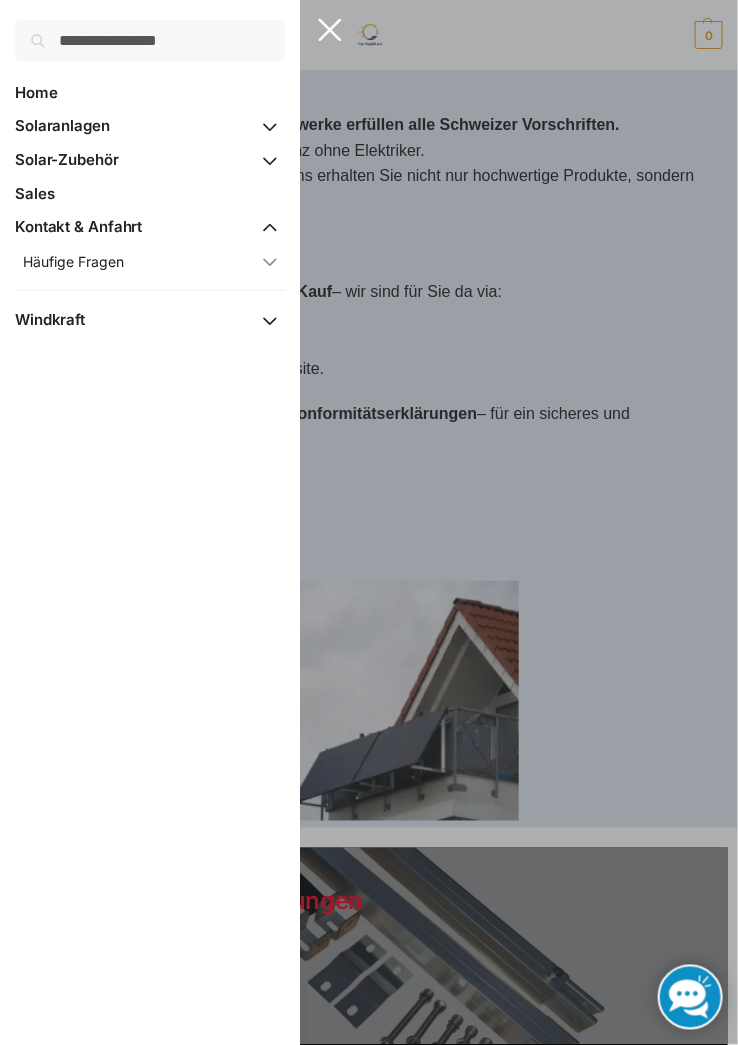 click on "Kontakt & Anfahrt" at bounding box center [78, 226] 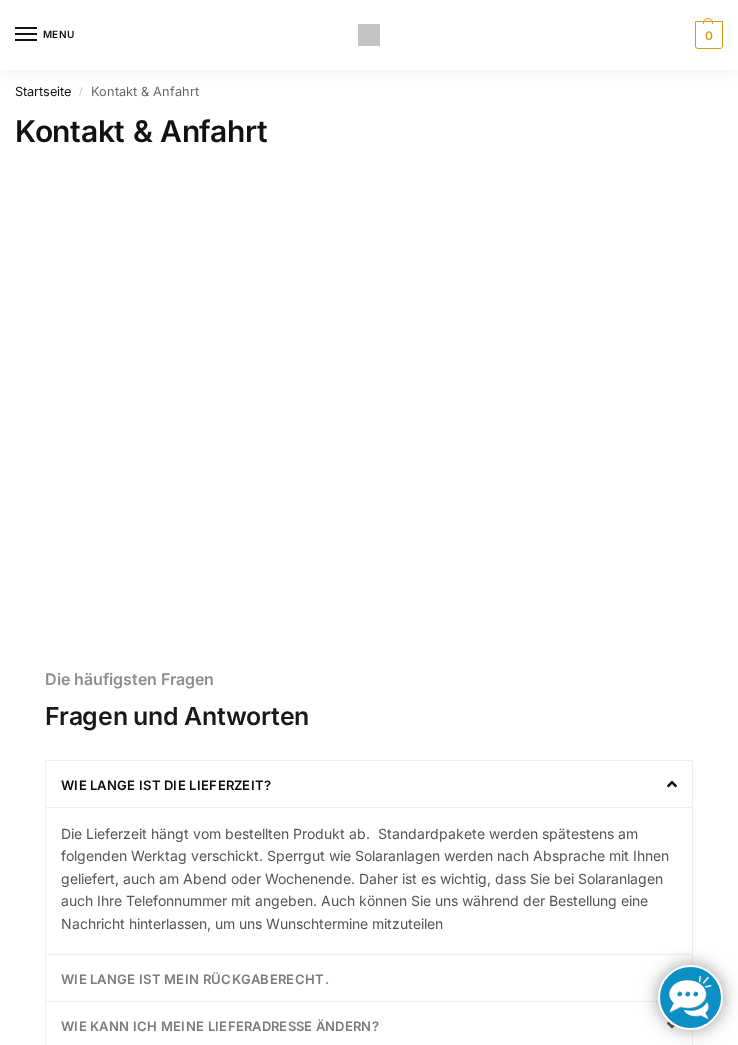 scroll, scrollTop: 0, scrollLeft: 0, axis: both 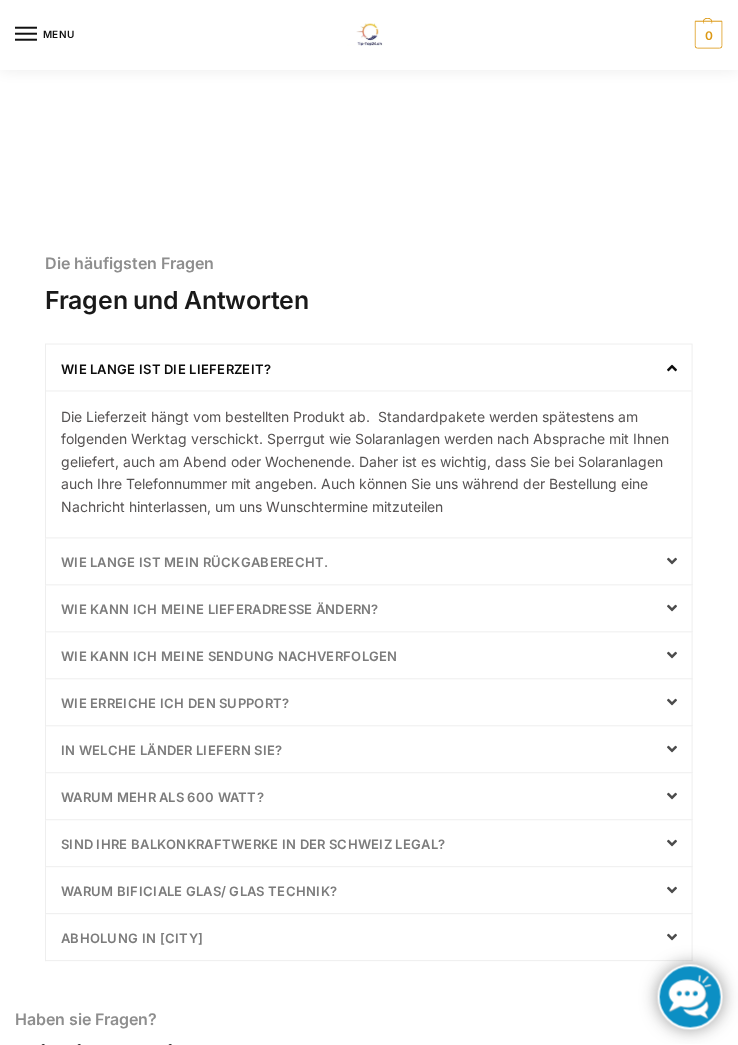 click at bounding box center [667, 797] 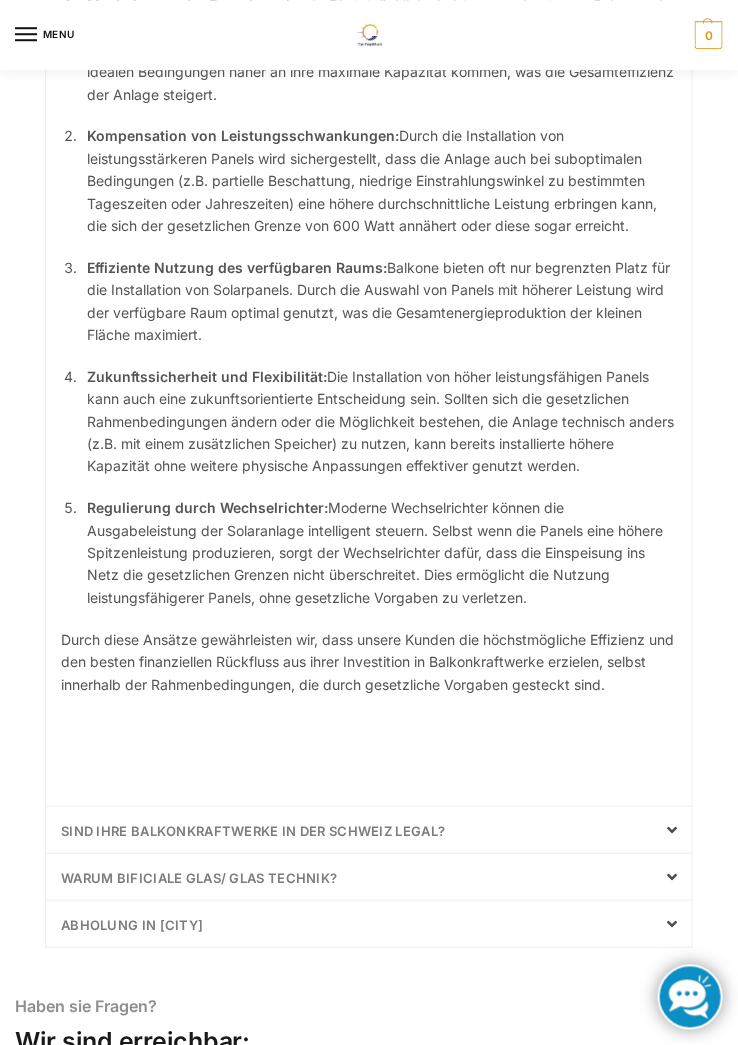 scroll, scrollTop: 1225, scrollLeft: 0, axis: vertical 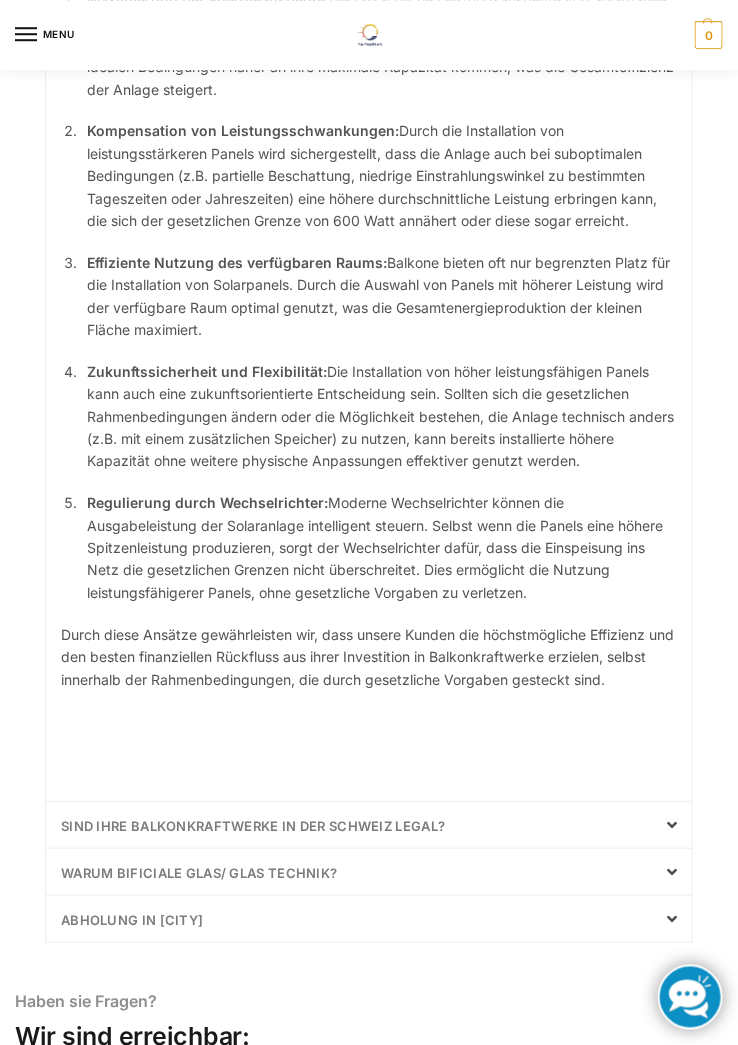 click at bounding box center [667, 825] 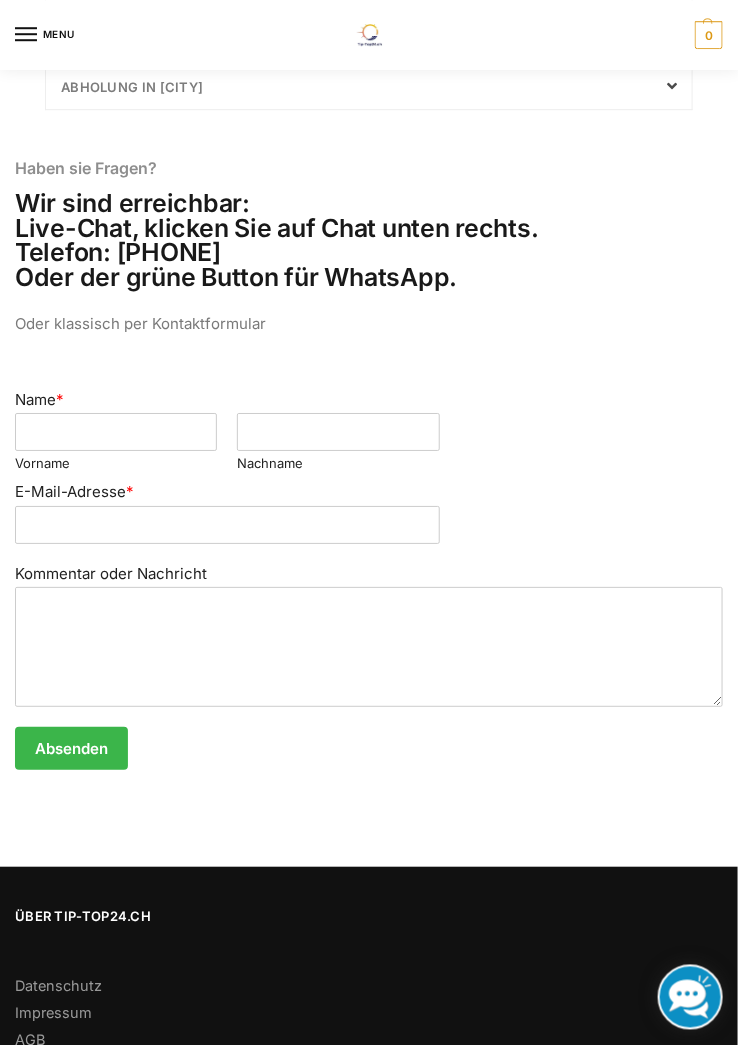 scroll, scrollTop: 1098, scrollLeft: 0, axis: vertical 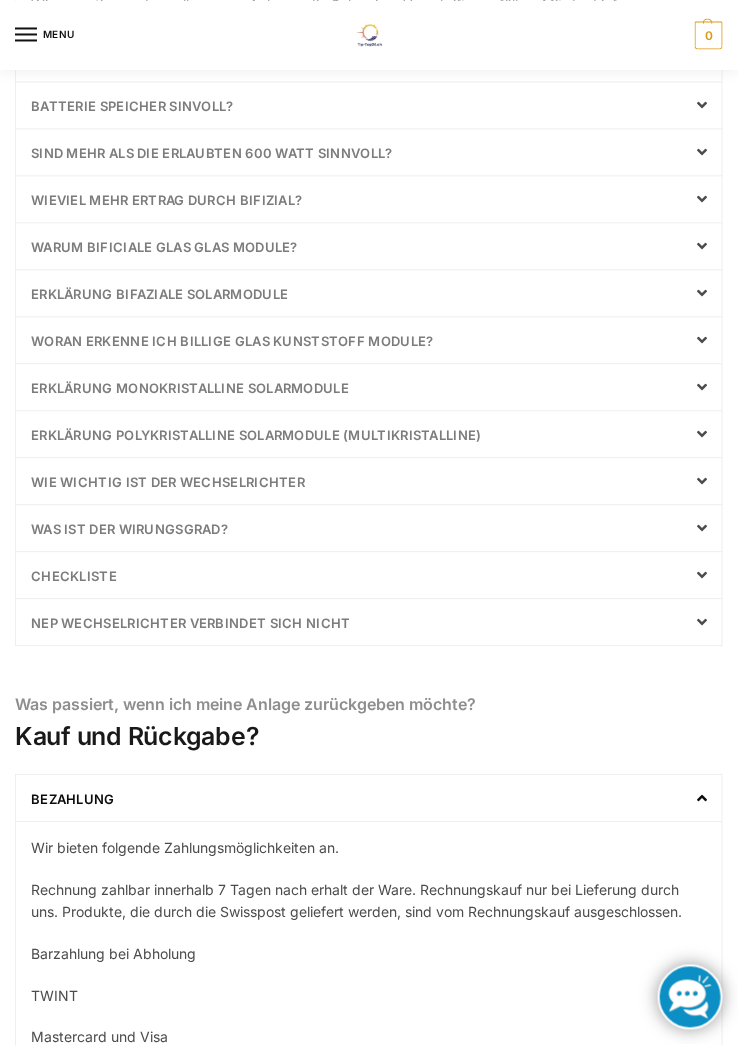 click at bounding box center [697, 622] 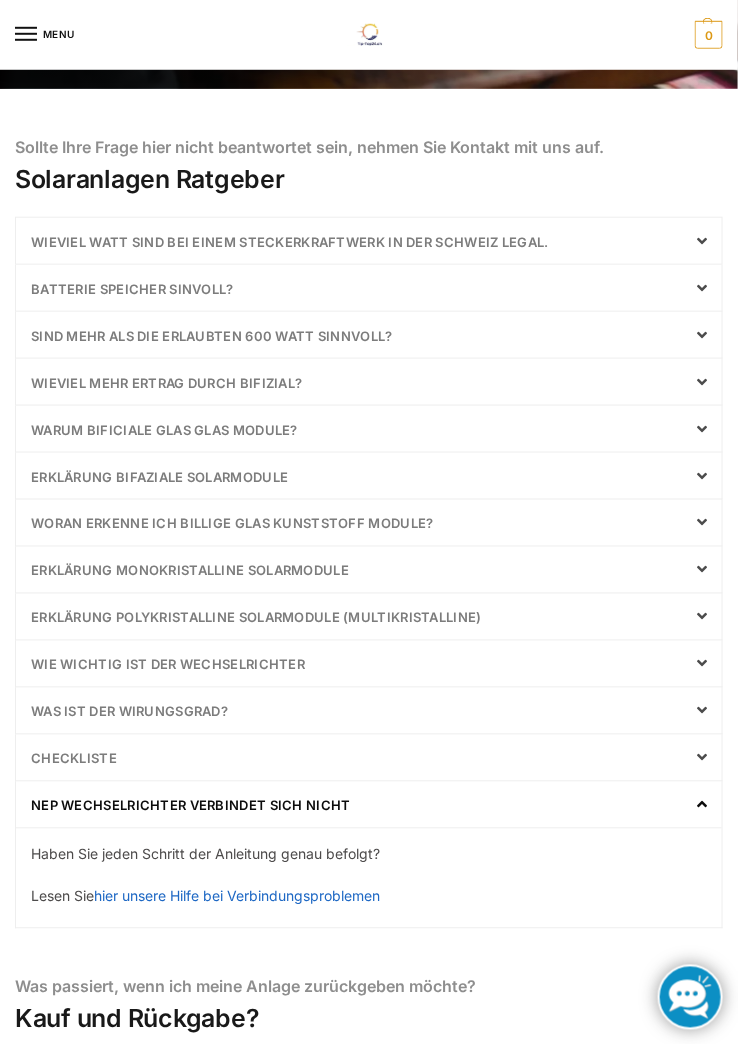 scroll, scrollTop: 292, scrollLeft: 0, axis: vertical 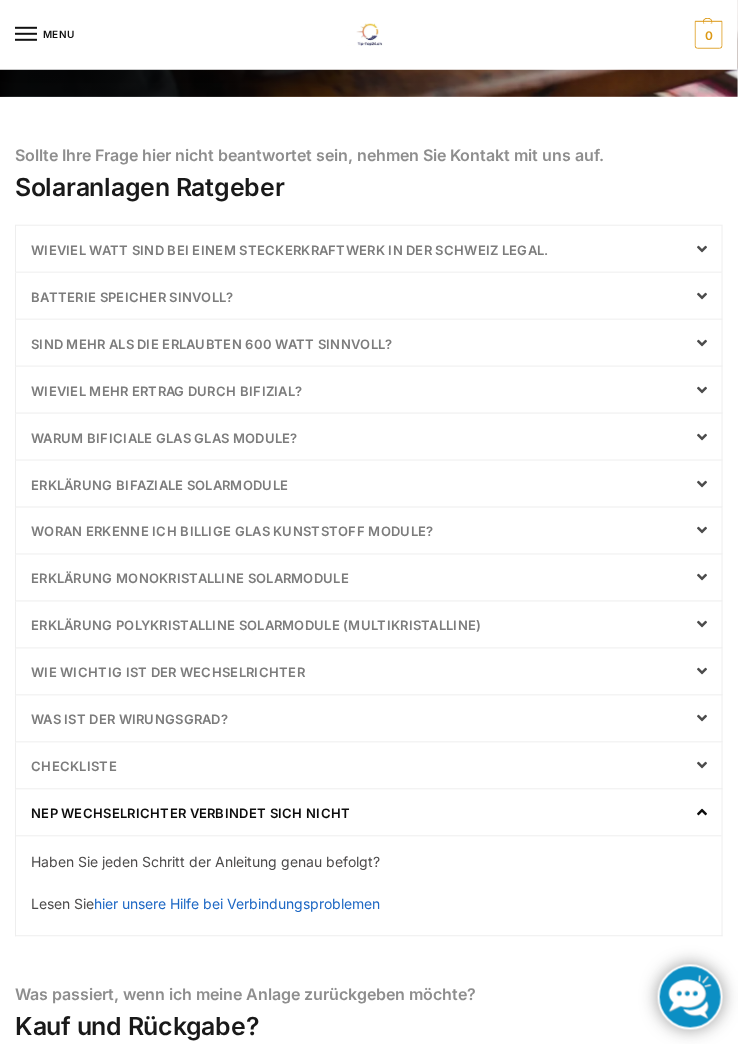 click at bounding box center [702, 672] 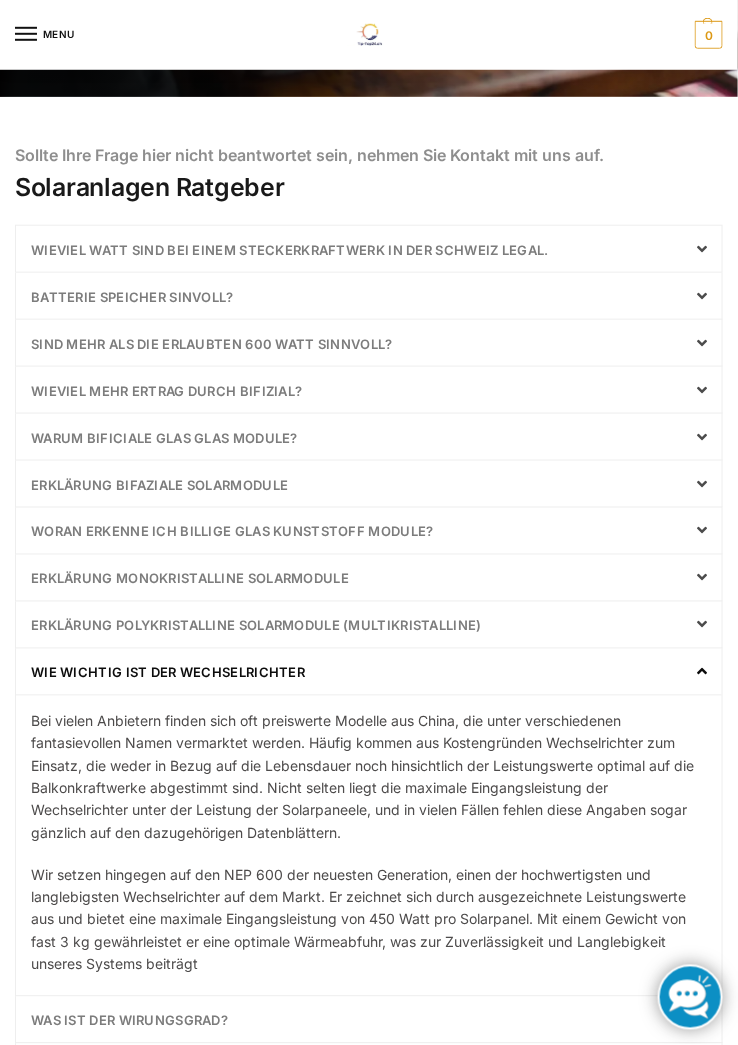 scroll, scrollTop: 281, scrollLeft: 0, axis: vertical 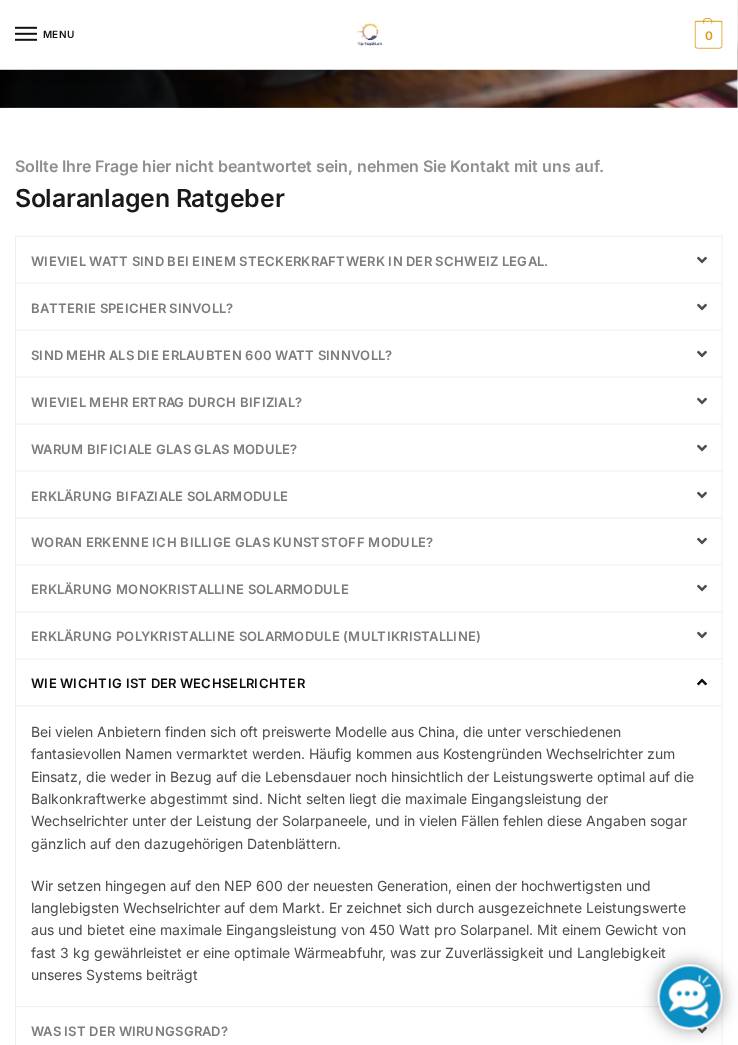 click on "Bei vielen Anbietern finden sich oft preiswerte Modelle aus China, die unter verschiedenen fantasievollen Namen vermarktet werden. Häufig kommen aus Kostengründen Wechselrichter zum Einsatz, die weder in Bezug auf die Lebensdauer noch hinsichtlich der Leistungswerte optimal auf die Balkonkraftwerke abgestimmt sind. Nicht selten liegt die maximale Eingangsleistung der Wechselrichter unter der Leistung der Solarpaneele, und in vielen Fällen fehlen diese Angaben sogar gänzlich auf den dazugehörigen Datenblättern. Wir setzen hingegen auf den NEP 600 der neuesten Generation, einen der hochwertigsten und langlebigsten Wechselrichter auf dem Markt. Er zeichnet sich durch ausgezeichnete Leistungswerte aus und bietet eine maximale Eingangsleistung von 450 Watt pro Solarpanel. Mit einem Gewicht von fast 3 kg gewährleistet er eine optimale Wärmeabfuhr, was zur Zuverlässigkeit und Langlebigkeit unseres Systems beiträgt" at bounding box center [369, 847] 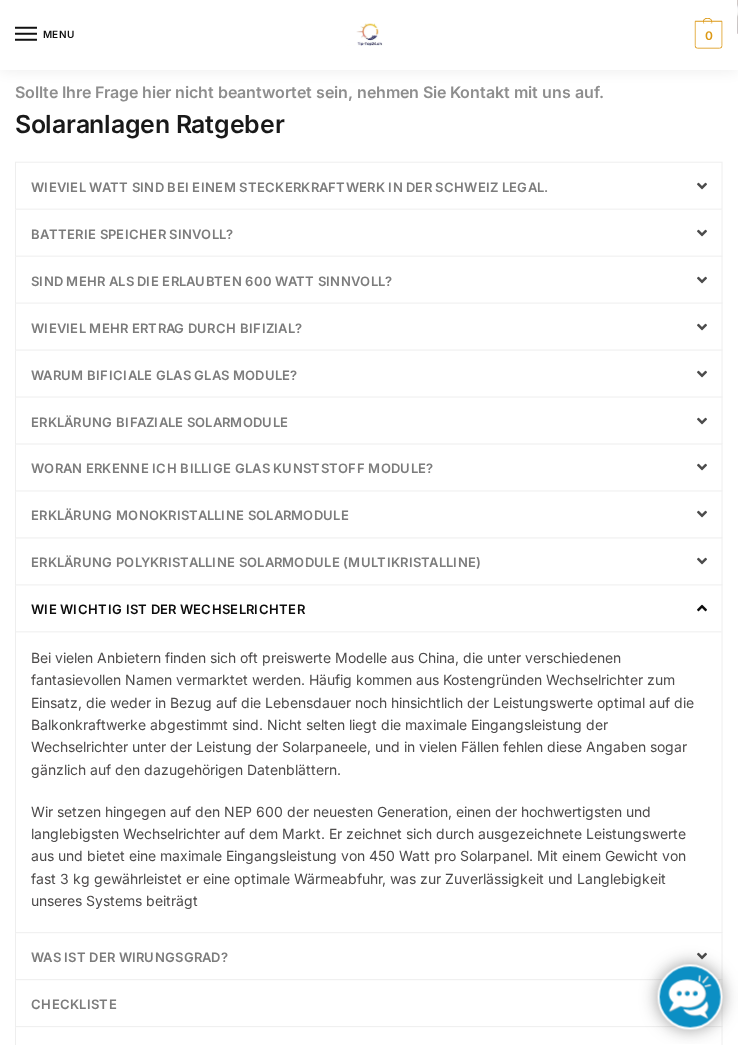 scroll, scrollTop: 356, scrollLeft: 0, axis: vertical 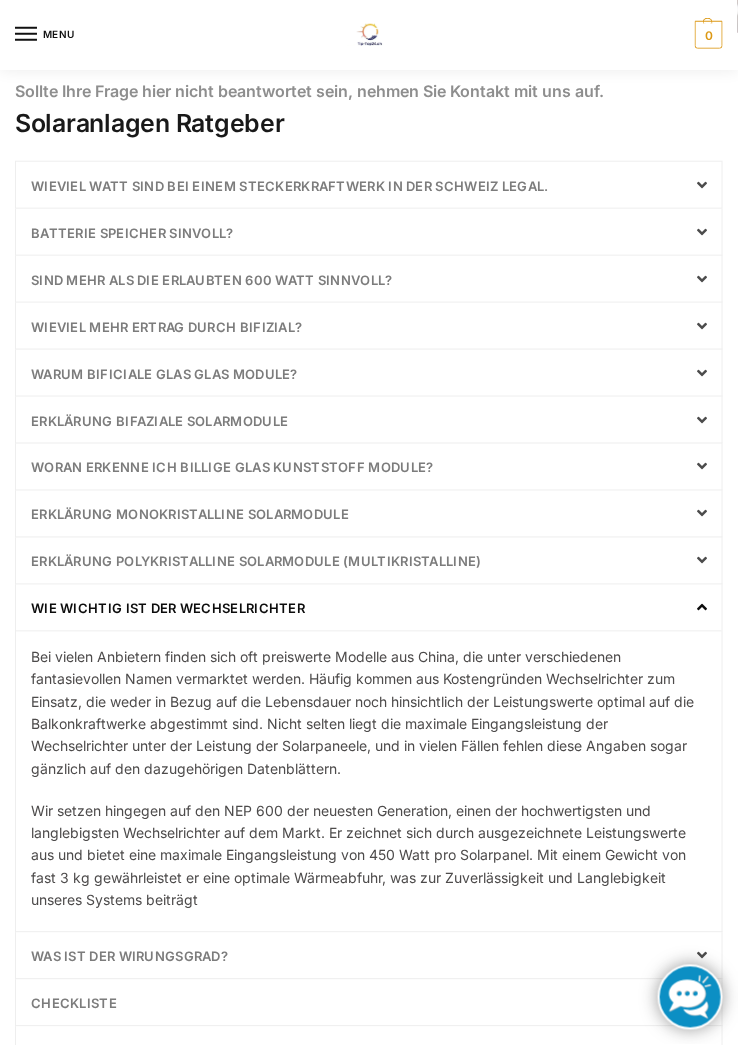 click on "Fragen und Antworten. Alles über unsere Steckerkraftwerke. Sollte Ihre Frage hier nicht beantwortet sein, nehmen Sie Kontakt mit uns auf. Solaranlagen Ratgeber
Wieviel Watt sind bei einem Steckerkraftwerk in der Schweiz legal. Die Leistung Ihrer Solarmodule kann variieren, ohne die gesetzliche Konformität in der Schweiz zu beeinträchtigen. Ob Ihre Solarpaneele 600, 860 oder sogar 2000 Watt Leistung aufweisen, ist für den rechtskonformen Einsatz irrelevant. Für den legalen und genehmigungsfreien Betrieb Ihres Balkonkraftwerks in der Schweiz sind zwei Aspekte entscheidend: Der Wechselrichter muss die festgelegte maximale Ausgangsleistung von 600 Watt einhalten. Ihre Anlage benötigt eine Schweizer Konformitätserklärung. Wir garantieren, dass alle unsere Anlagen die Schweizer Vorschriften erfüllen. Mit der Lieferung erhalten Sie zudem Ihre Schweizer Konformitätserklärung, um den unkomplizierten und vollständig konformen Betrieb Ihrer Solaranlage zu gewährleisten.
Kurz erklärt: ." at bounding box center [369, 816] 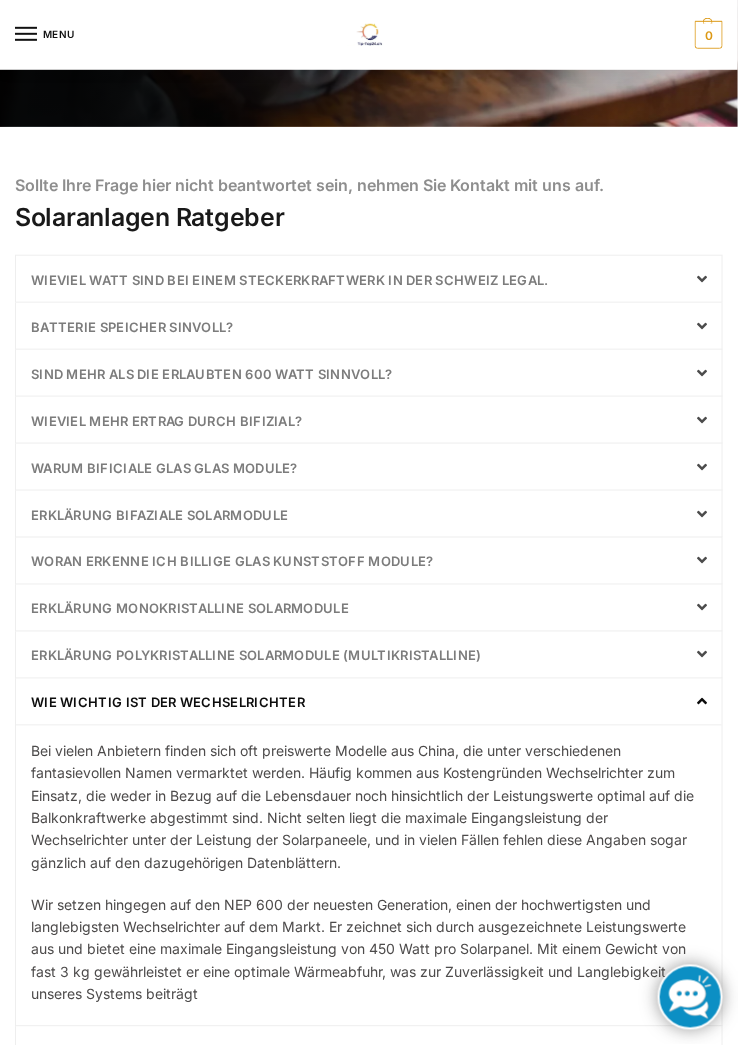 scroll, scrollTop: 259, scrollLeft: 0, axis: vertical 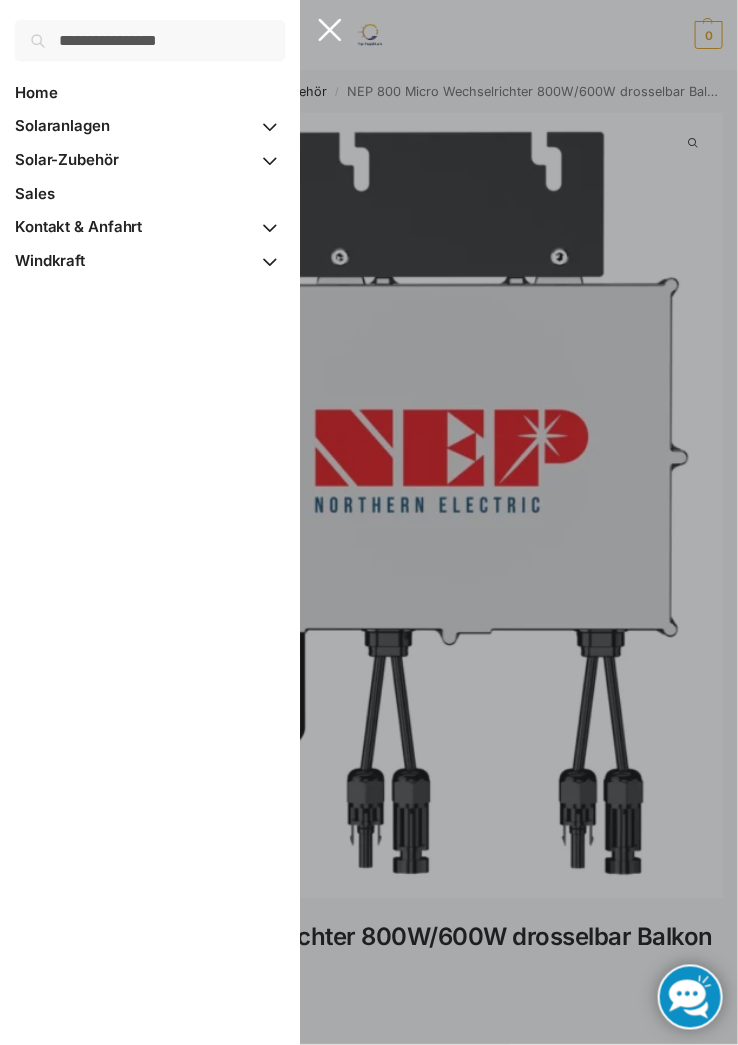 click at bounding box center (369, 522) 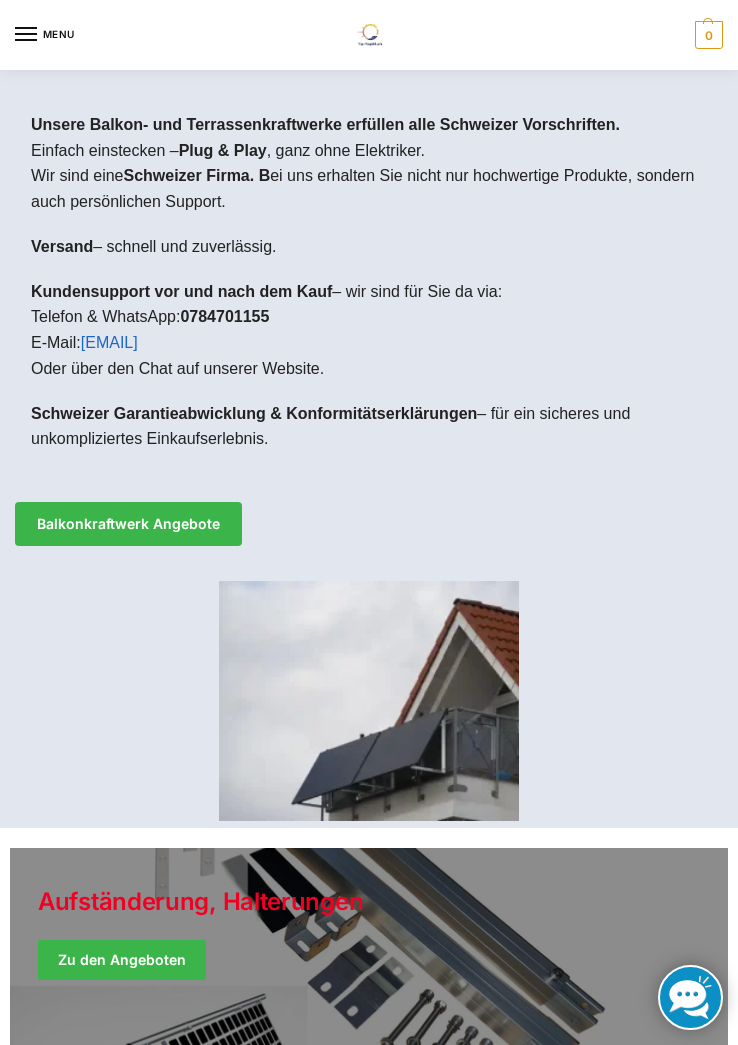 scroll, scrollTop: 0, scrollLeft: 0, axis: both 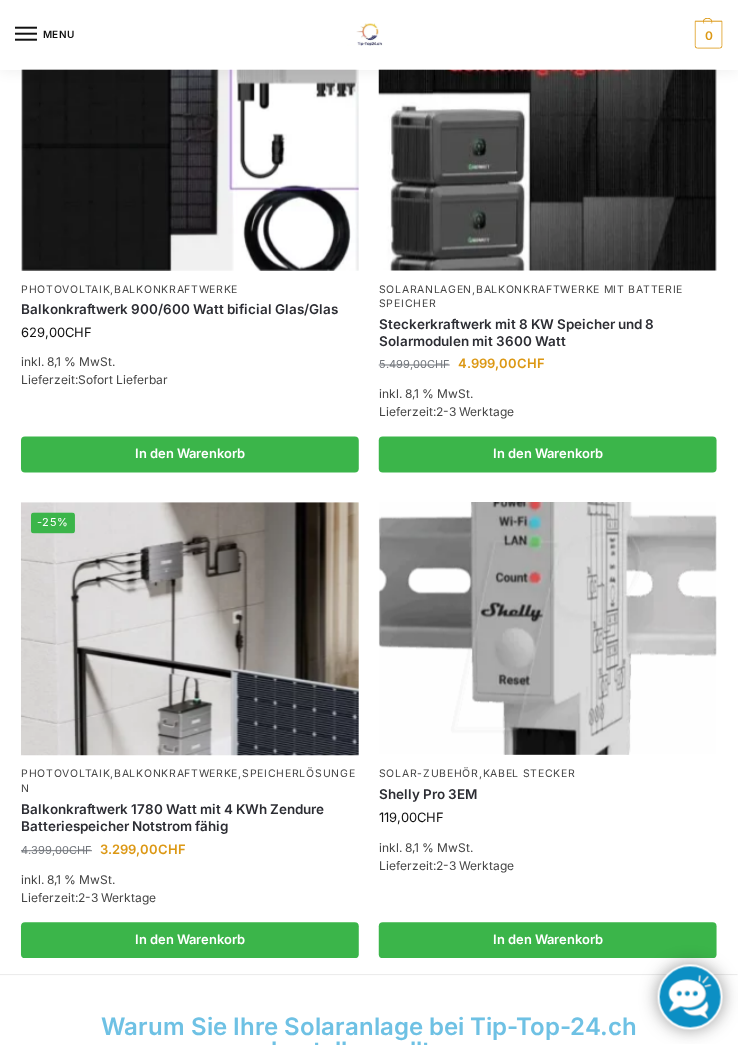 click on "Balkonkraftwerk 1780 Watt mit 4 KWh Zendure Batteriespeicher Notstrom fähig" at bounding box center [190, 819] 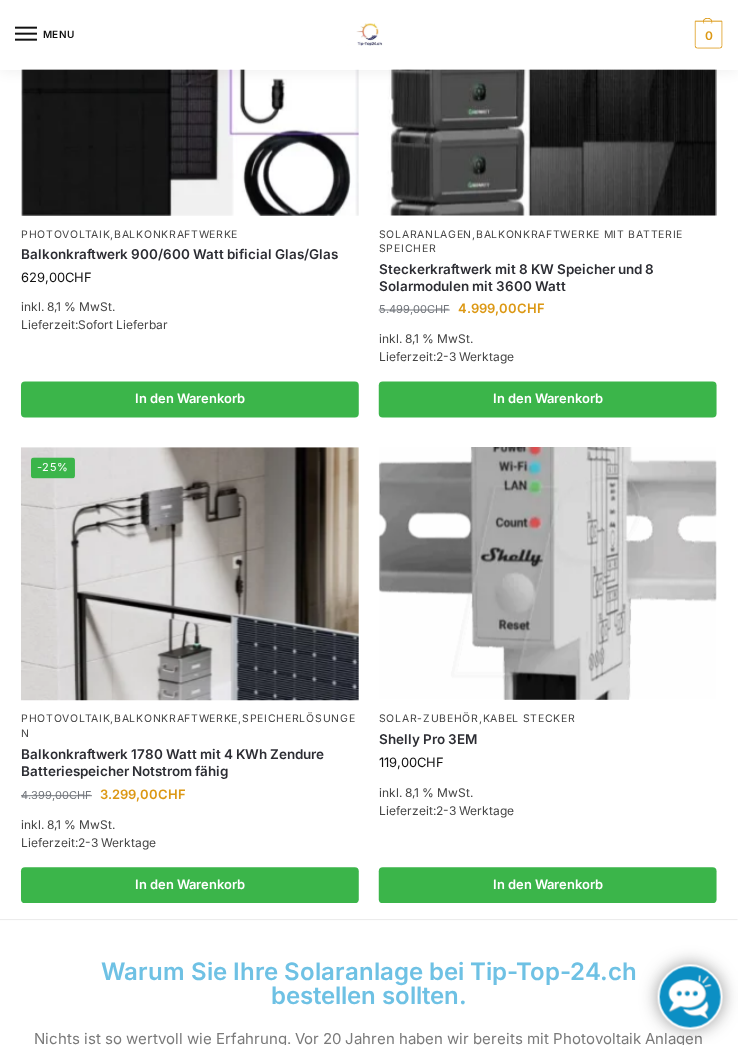 scroll, scrollTop: 2108, scrollLeft: 0, axis: vertical 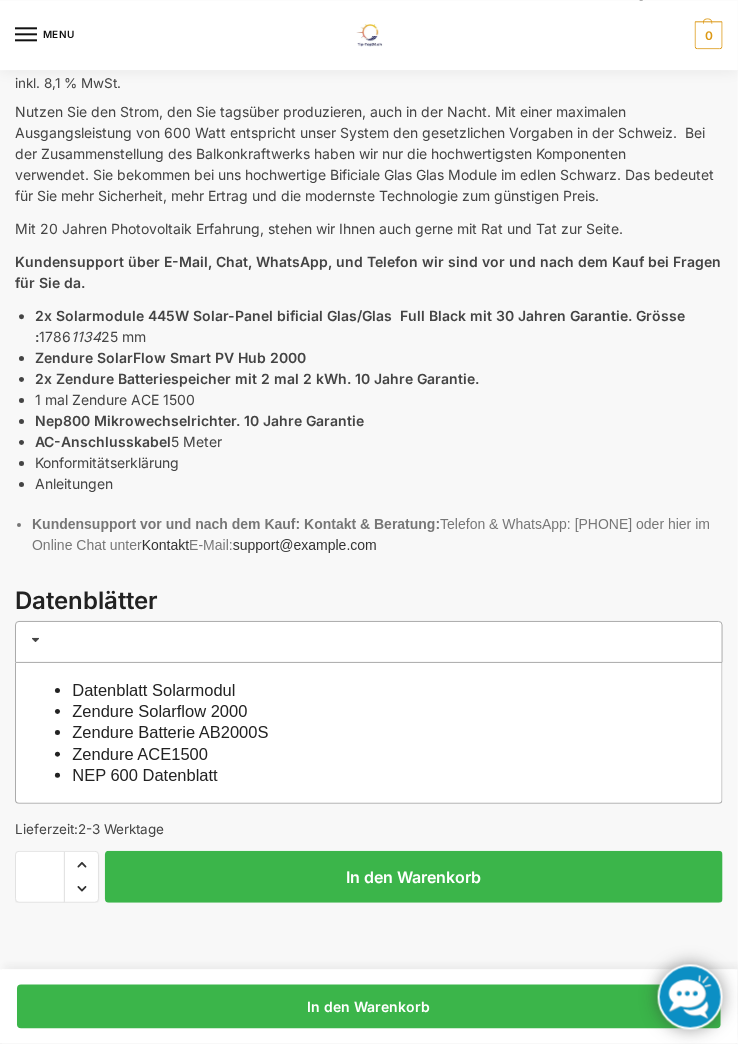 click on "Zendure Batterie AB2000S" at bounding box center (170, 732) 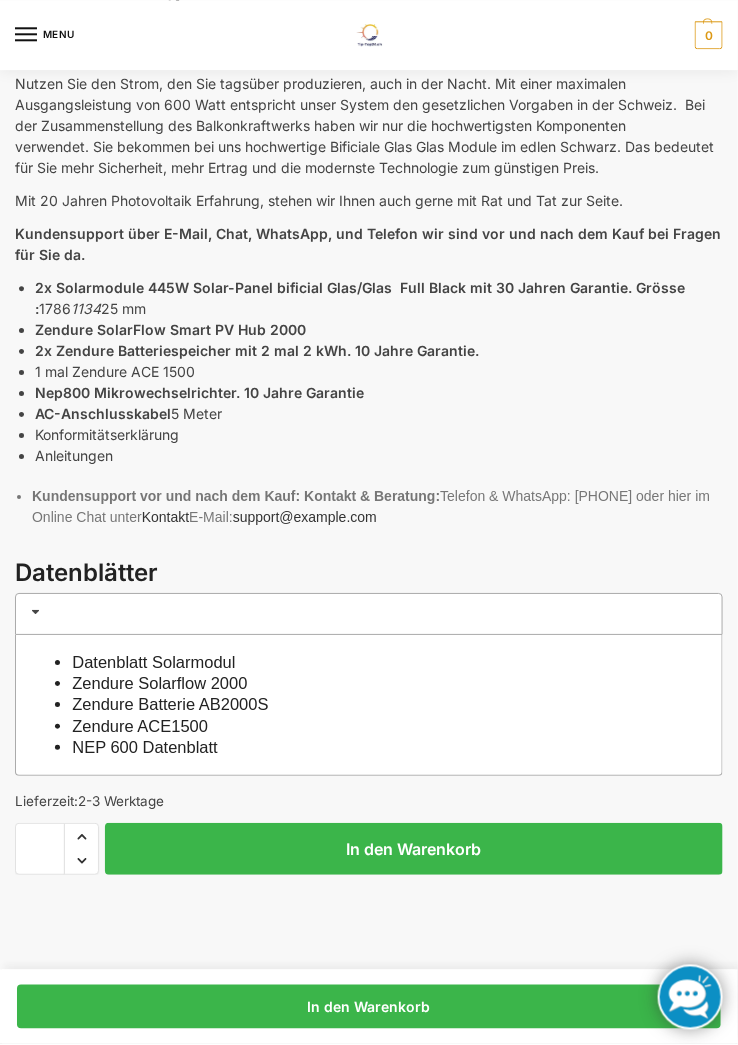 scroll, scrollTop: 1127, scrollLeft: 0, axis: vertical 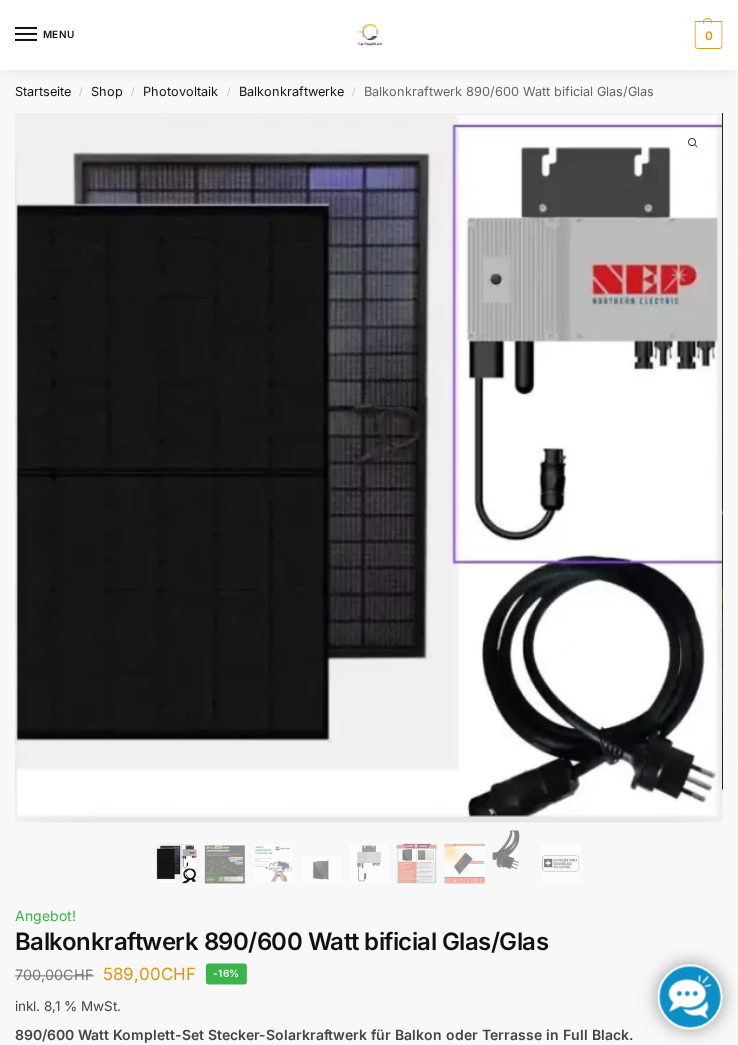 click on "Balkonkraftwerke" at bounding box center (291, 91) 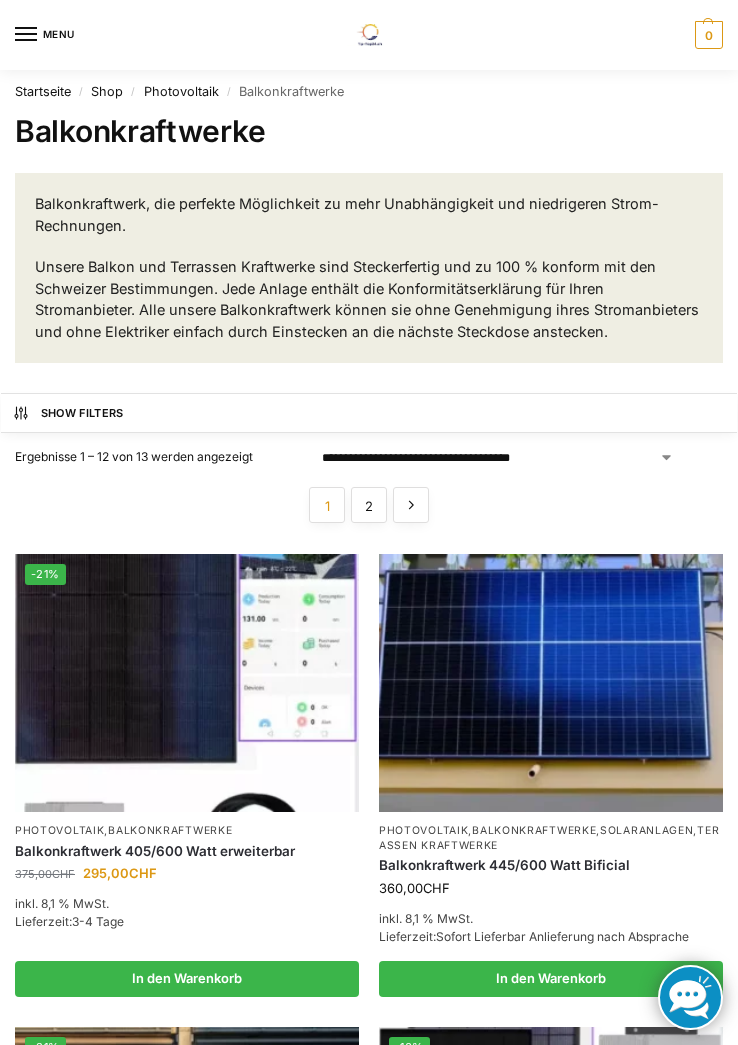 scroll, scrollTop: 0, scrollLeft: 0, axis: both 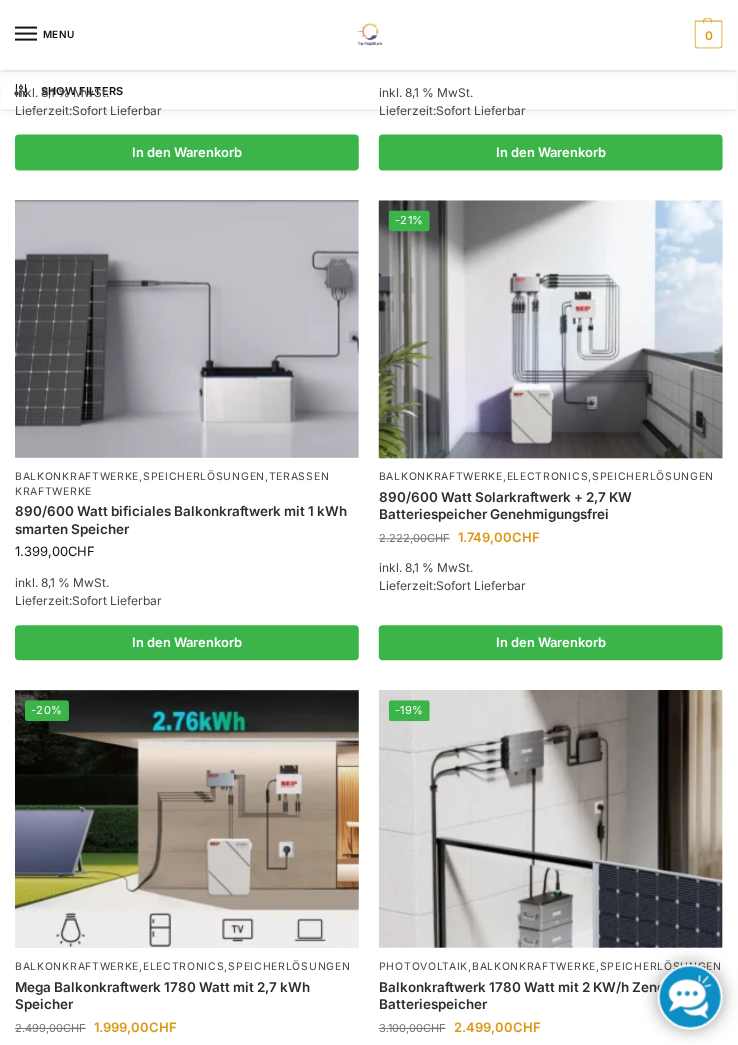 click at bounding box center [187, 820] 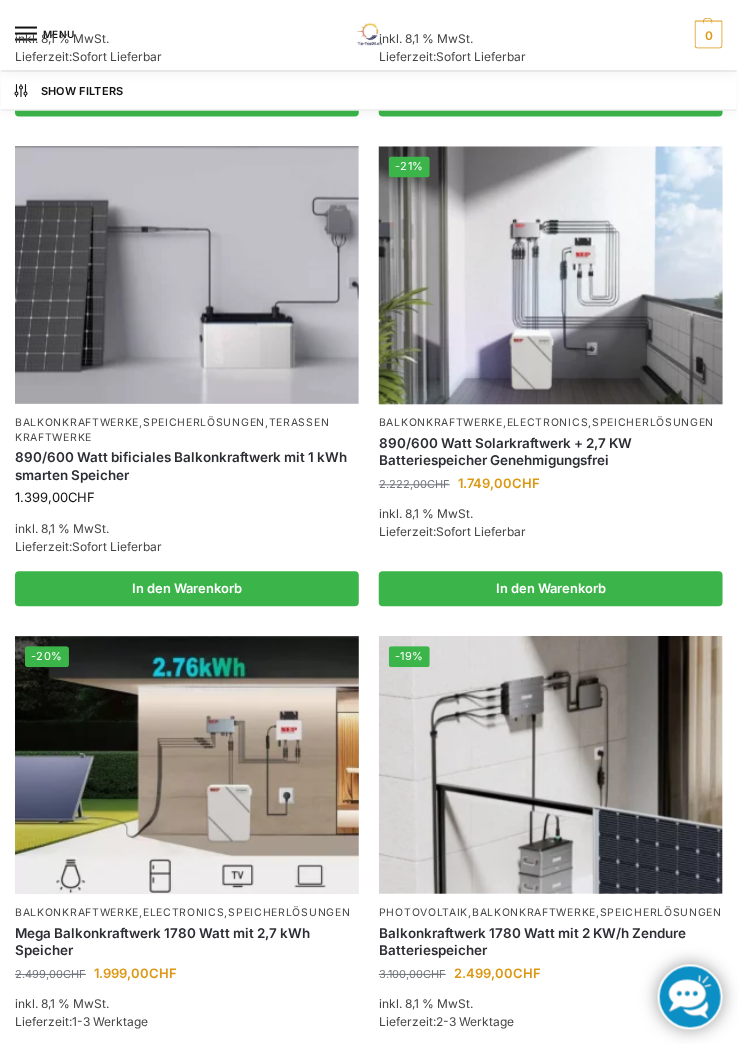 scroll, scrollTop: 2299, scrollLeft: 0, axis: vertical 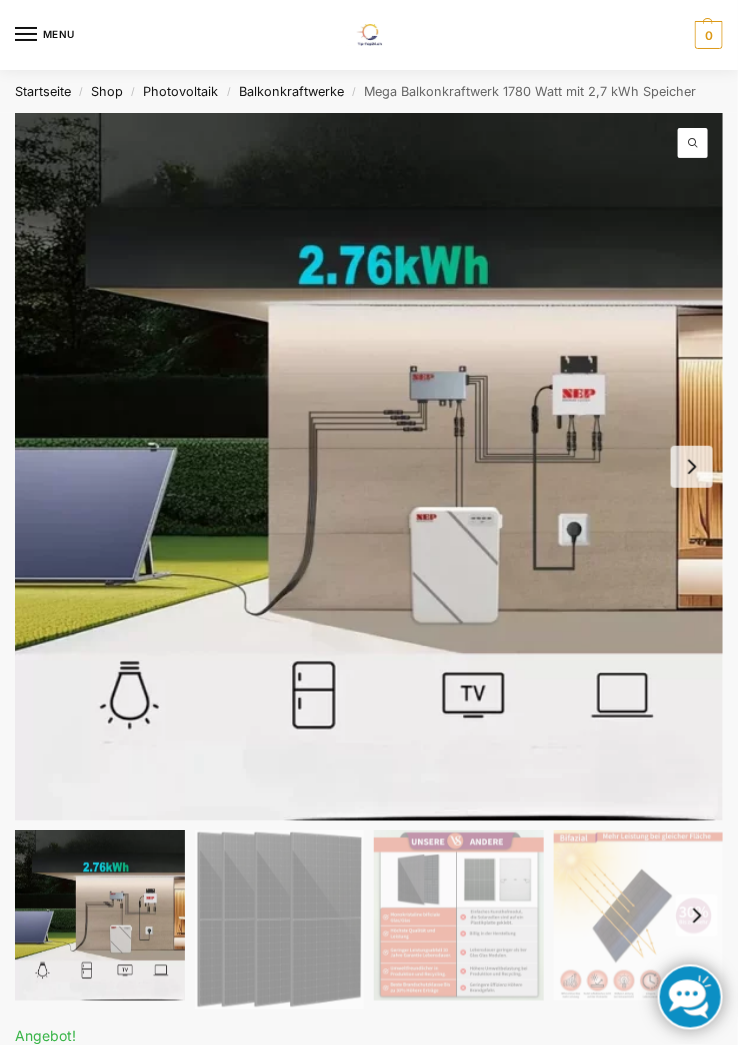click at bounding box center [692, 467] 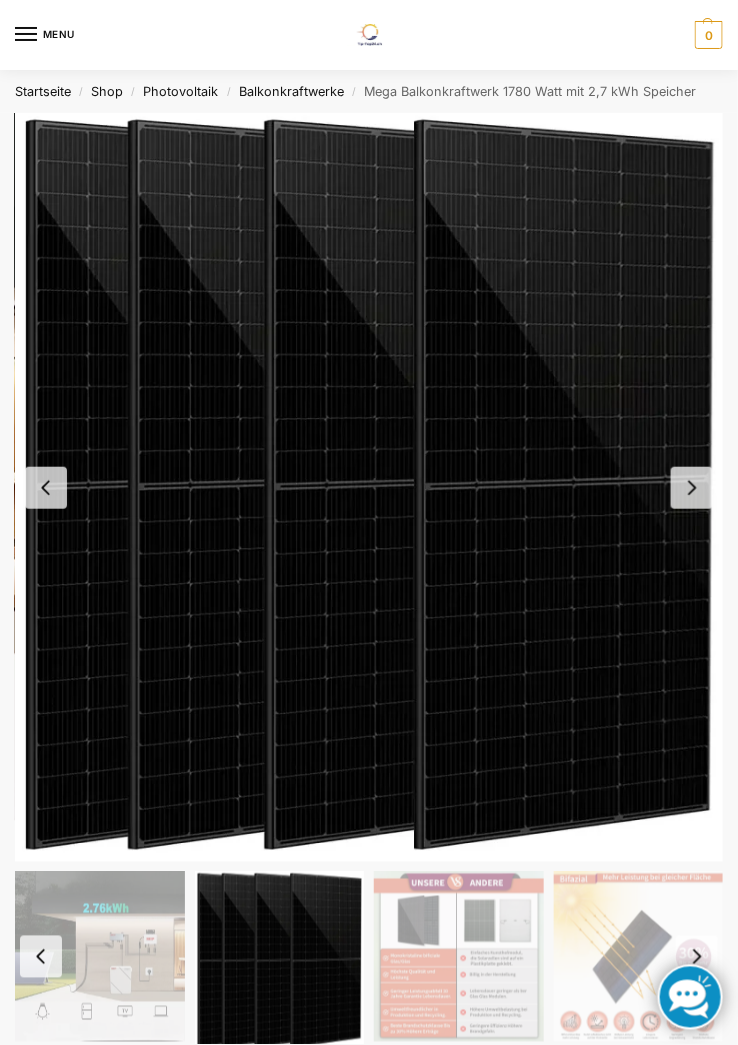 click at bounding box center [46, 488] 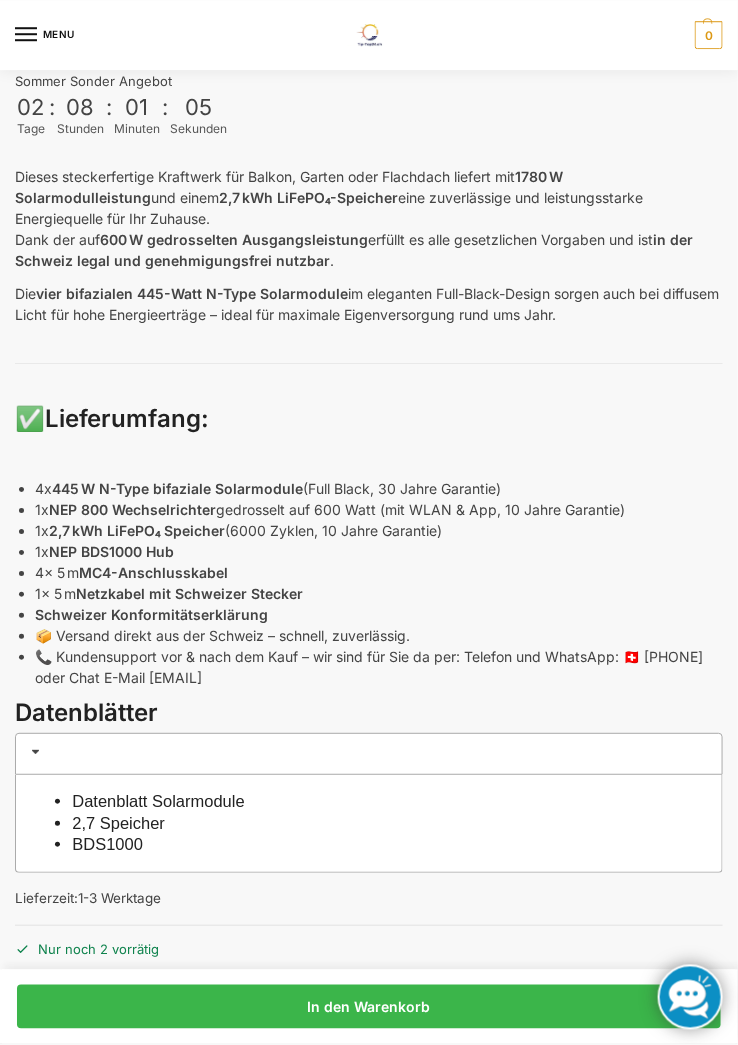 scroll, scrollTop: 1242, scrollLeft: 0, axis: vertical 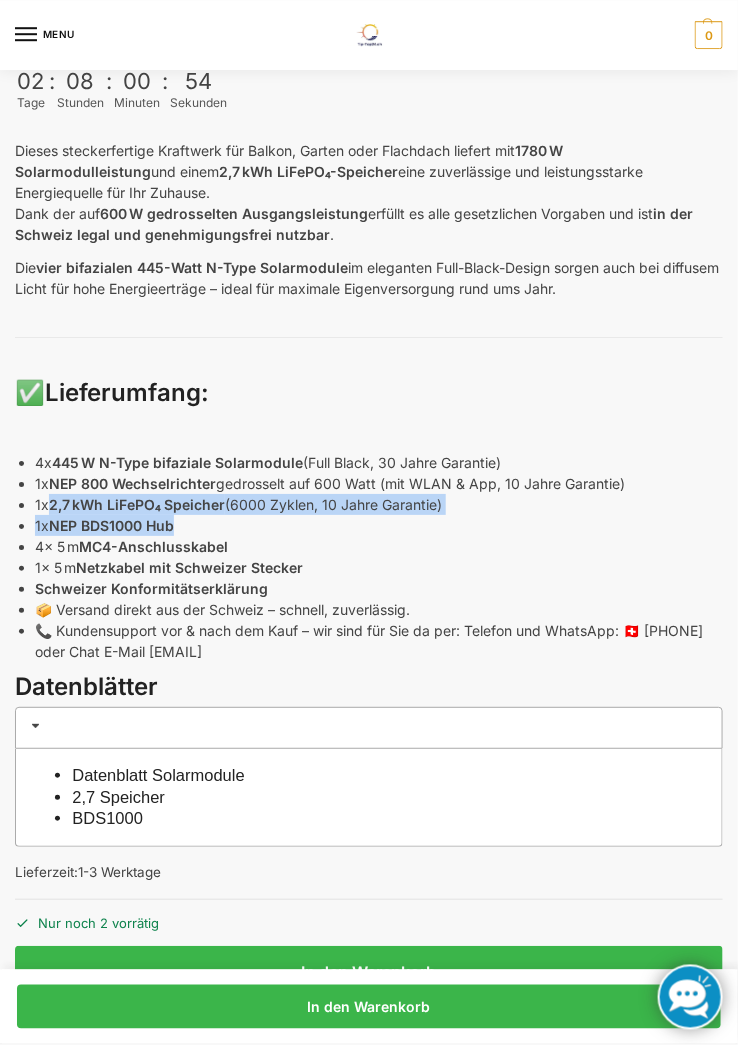 click on "1x  NEP BDS1000 Hub" at bounding box center [379, 525] 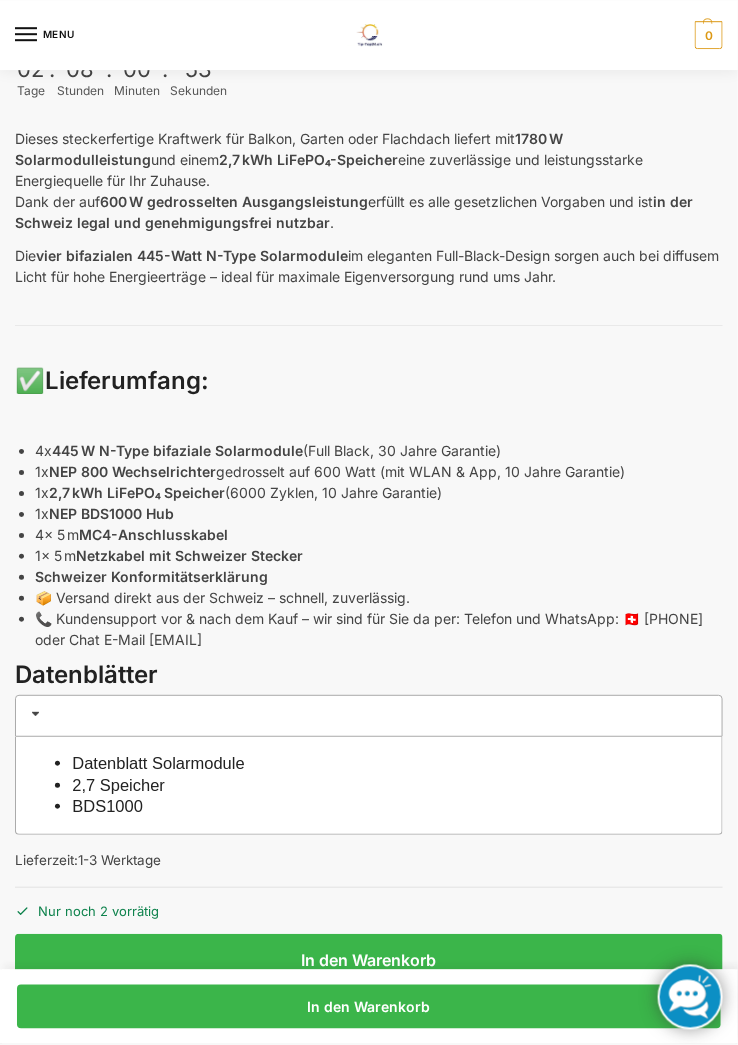 scroll, scrollTop: 1254, scrollLeft: 0, axis: vertical 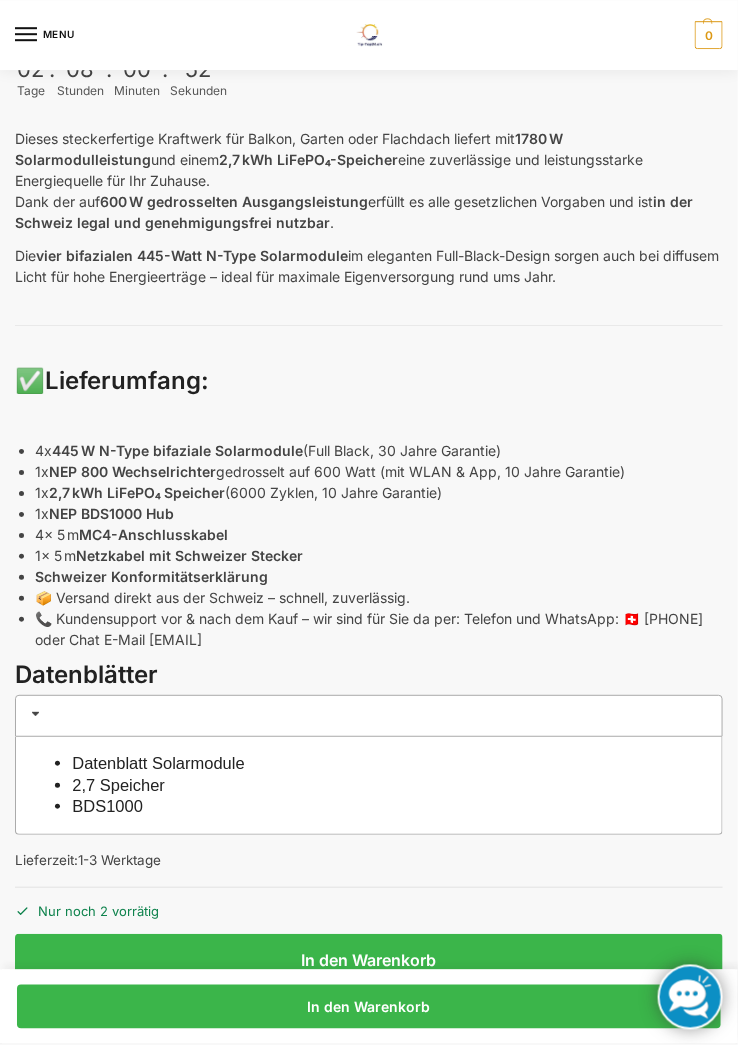 click on "2,7 kWh LiFePO₄ Speicher" at bounding box center (137, 492) 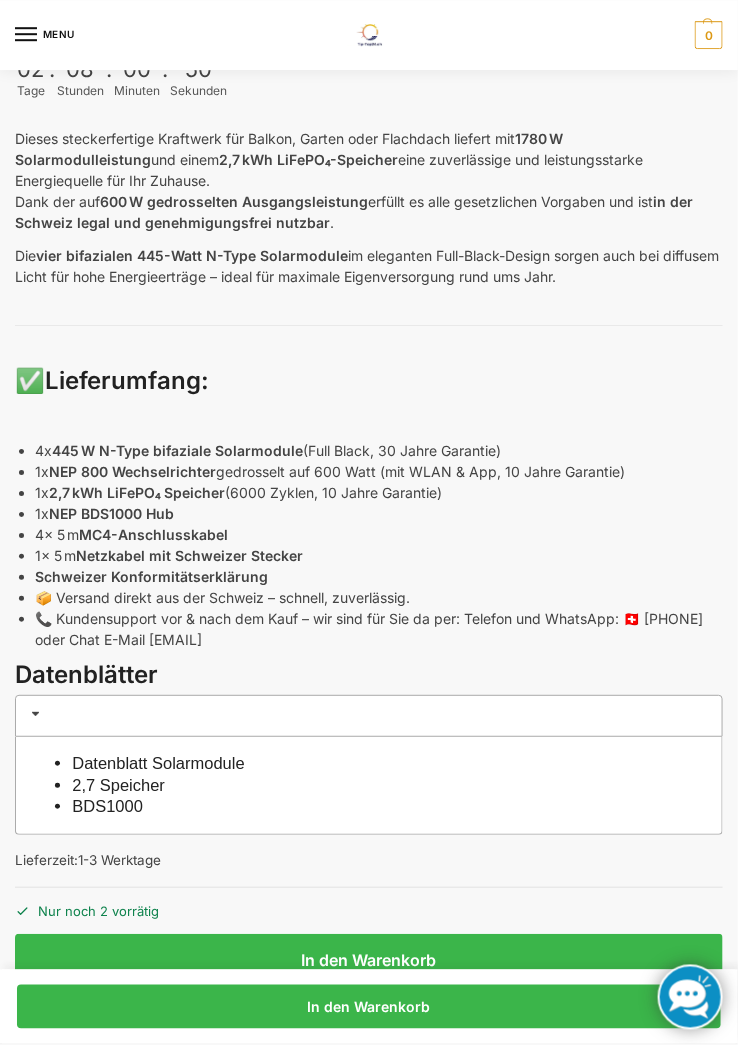 click on "2,7 kWh LiFePO₄ Speicher" at bounding box center [137, 492] 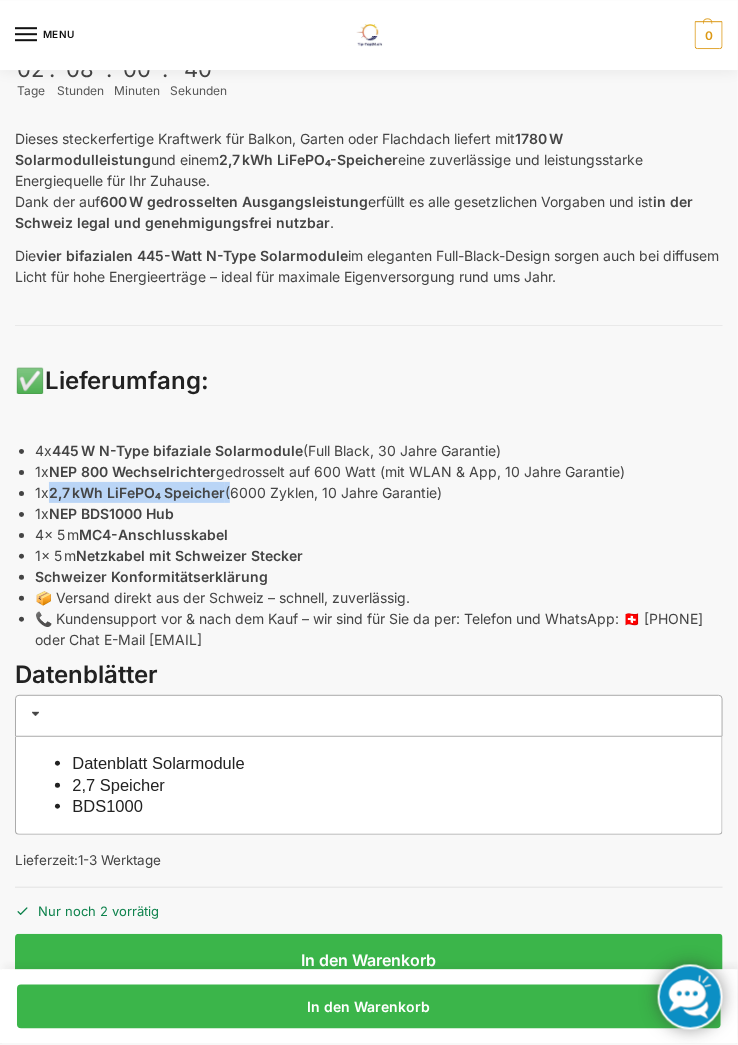 copy on "2,7 kWh LiFePO₄ Speicher" 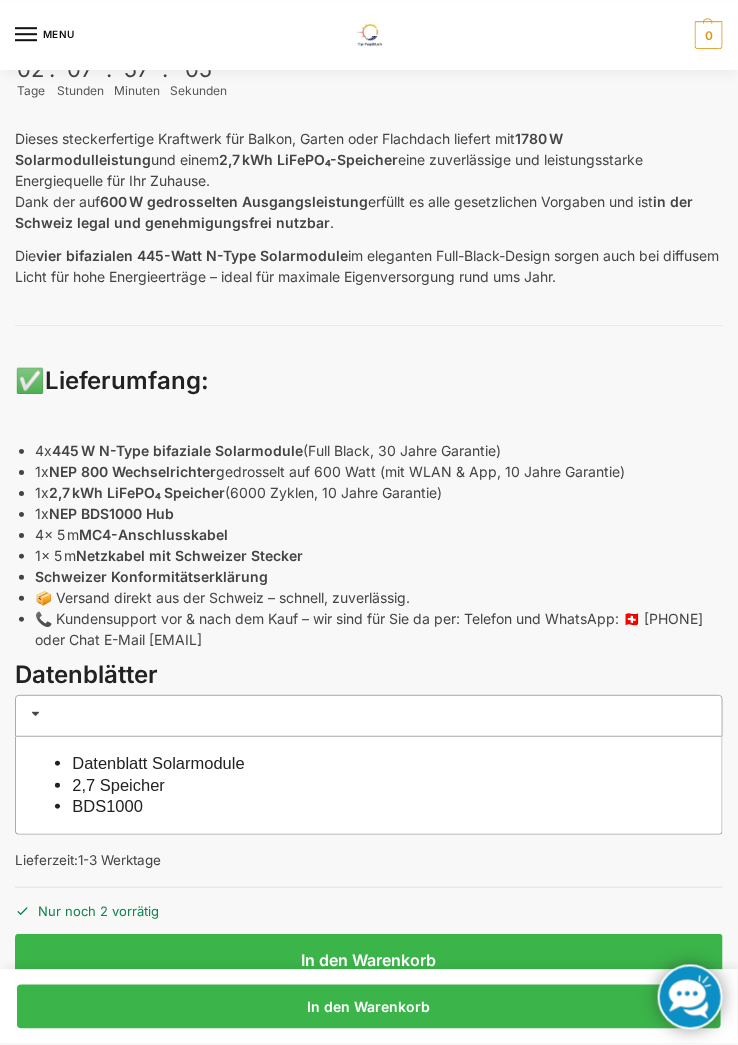 scroll, scrollTop: 1318, scrollLeft: 0, axis: vertical 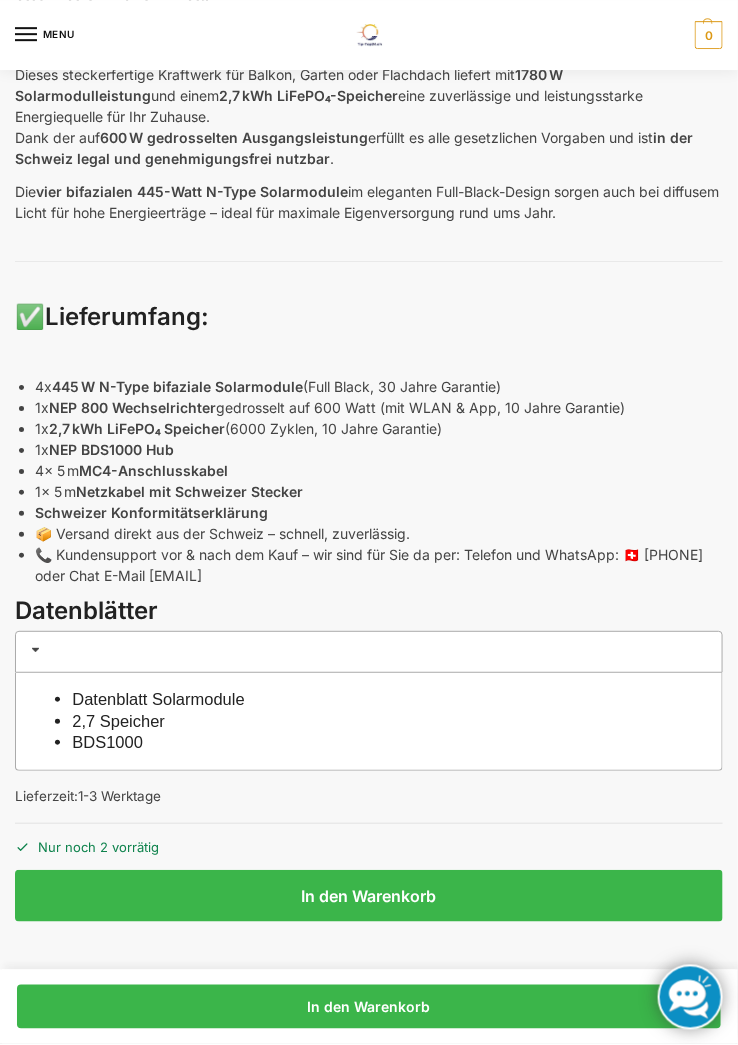 click on "2,7 kWh LiFePO₄ Speicher" at bounding box center [137, 428] 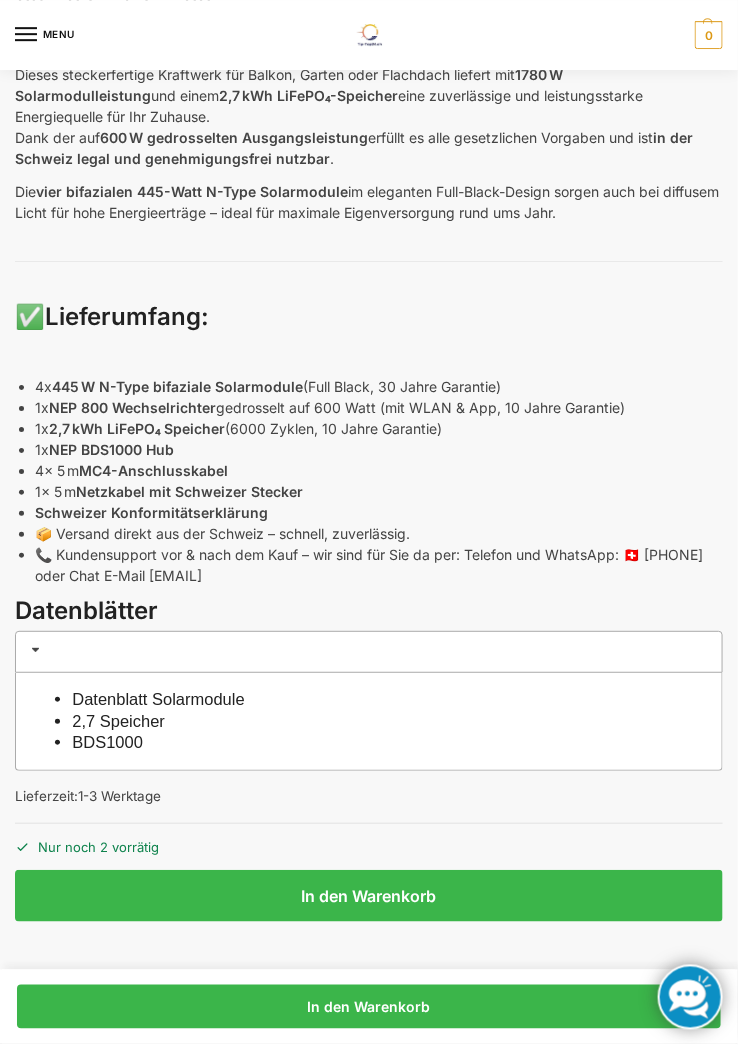 click on "2,7 kWh LiFePO₄ Speicher" at bounding box center (137, 428) 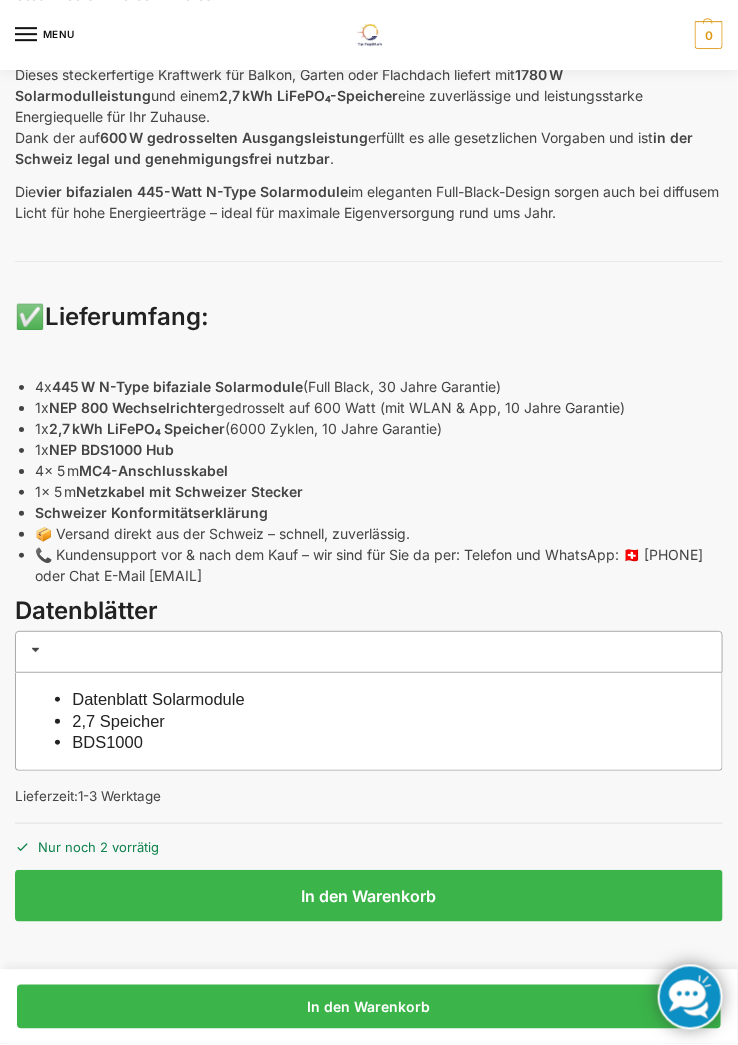 click on "2,7 Speicher" at bounding box center [118, 721] 